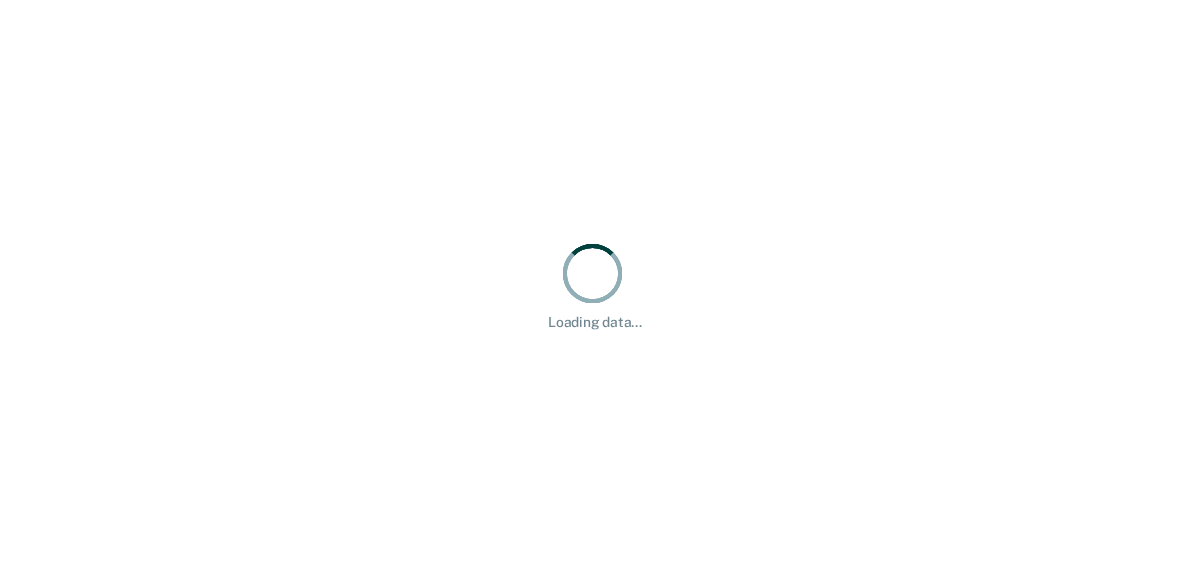 scroll, scrollTop: 0, scrollLeft: 0, axis: both 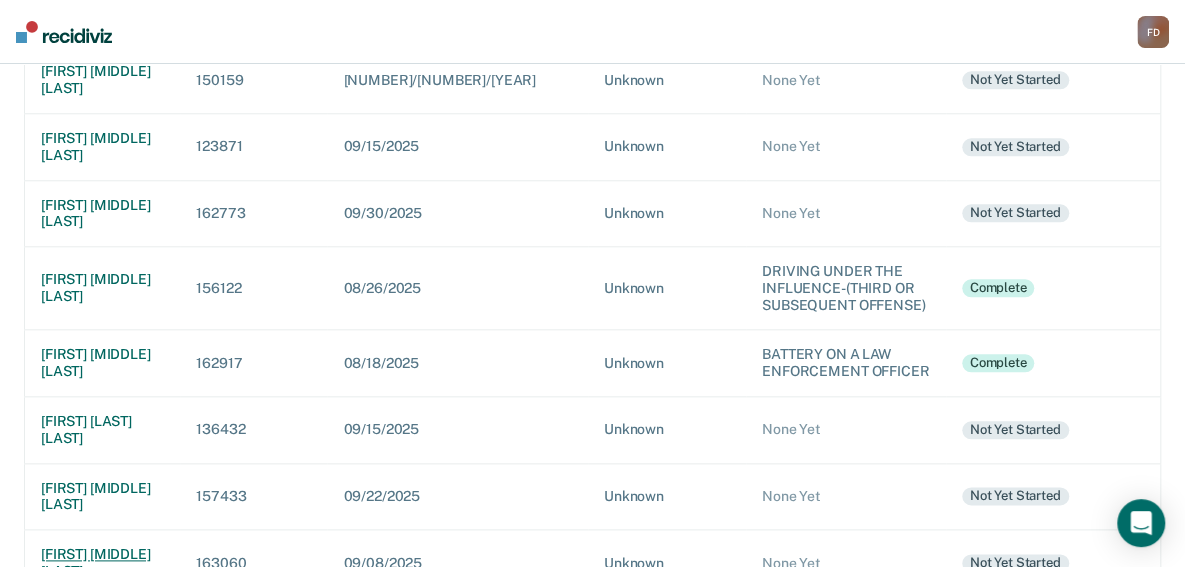 click on "[FIRST] [MIDDLE] [LAST]" at bounding box center [102, 563] 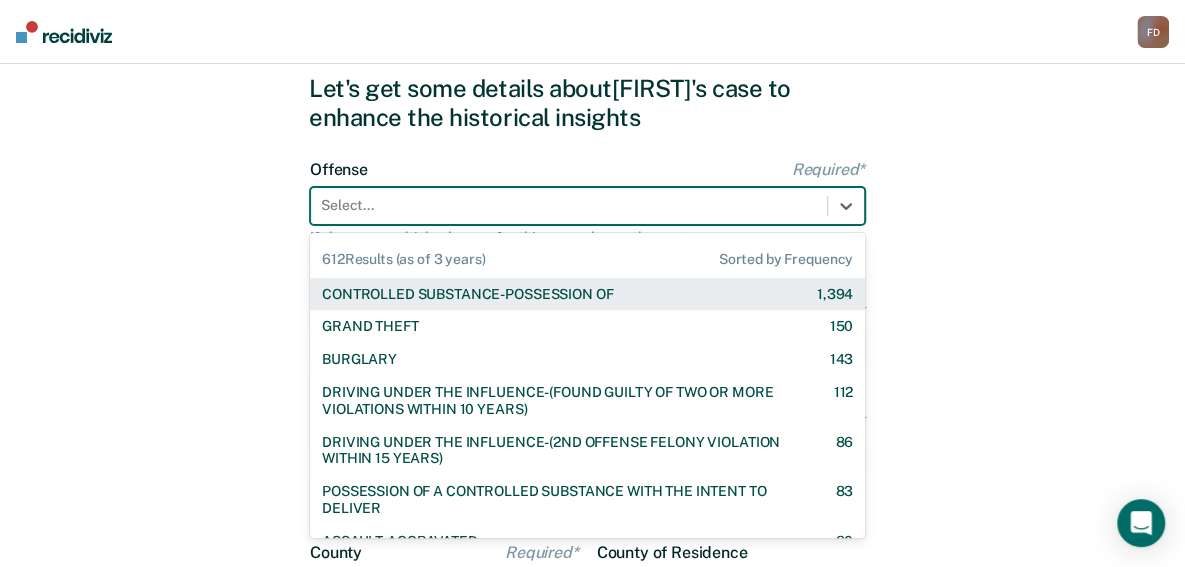 click on "[NUMBER] results available. Use Up and Down to choose options, press Enter to select the currently focused option, press Escape to exit the menu, press Tab to select the option and exit the menu. Select... [NUMBER]  Results (as of [NUMBER] years) Sorted by Frequency CONTROLLED SUBSTANCE-POSSESSION OF [NUMBER] GRAND THEFT [NUMBER] BURGLARY [NUMBER] DRIVING UNDER THE INFLUENCE-(FOUND GUILTY OF TWO OR MORE VIOLATIONS WITHIN [NUMBER] YEARS) [NUMBER] DRIVING UNDER THE INFLUENCE-([NUMBER]ND OFFENSE FELONY VIOLATION WITHIN [NUMBER] YEARS) [NUMBER] POSSESSION OF A CONTROLLED SUBSTANCE WITH THE INTENT TO DELIVER [NUMBER] ASSAULT-AGGRAVATED [NUMBER] WEAPON-UNLAWFUL POSSESSION BY CONVICTED FELON [NUMBER] BATTERY-DOMESTIC VIOLENCE WITH TRAUMATIC INJURY [NUMBER] DRIVING UNDER THE INFLUENCE I[NUMBER]-[NUMBER] ({[LETTER]}) [NUMBER] ELUDING A POLICE OFFICER IN A MOTOR VEHICLE [NUMBER] DRIVING UNDER THE INFLUENCE-([NUMBER]RD OR SUBSEQUENT OFFENSE) [NUMBER] FORGERY [NUMBER] PROPERTY-MALICIOUS INJURY TO PROPERTY [NUMBER] ASSAULT-DOMESTIC VIOLENCE I[NUMBER]-[NUMBER]([NUMBER]) {[LETTER]} [NUMBER] CHILDREN-INJURY TO CHILD [NUMBER] [NUMBER] [NUMBER] DOMESTIC BATTERY OR ASSAULT -IN PRESENCE OF A CHILD [NUMBER] [NUMBER]" at bounding box center (587, 206) 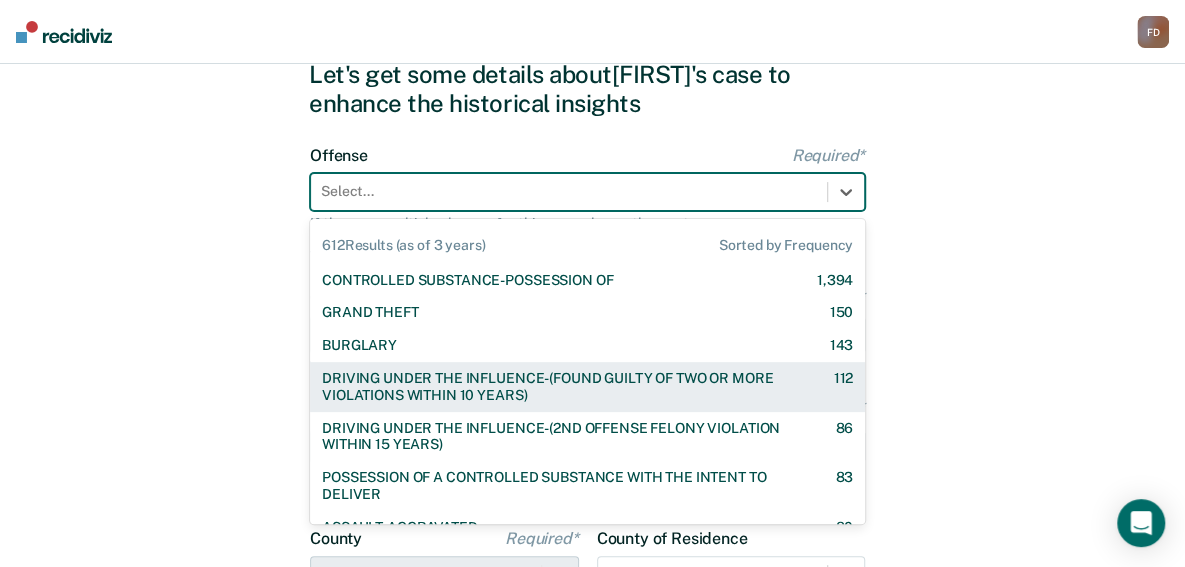click on "DRIVING UNDER THE INFLUENCE-(FOUND GUILTY OF TWO OR MORE VIOLATIONS WITHIN 10 YEARS)" at bounding box center [560, 387] 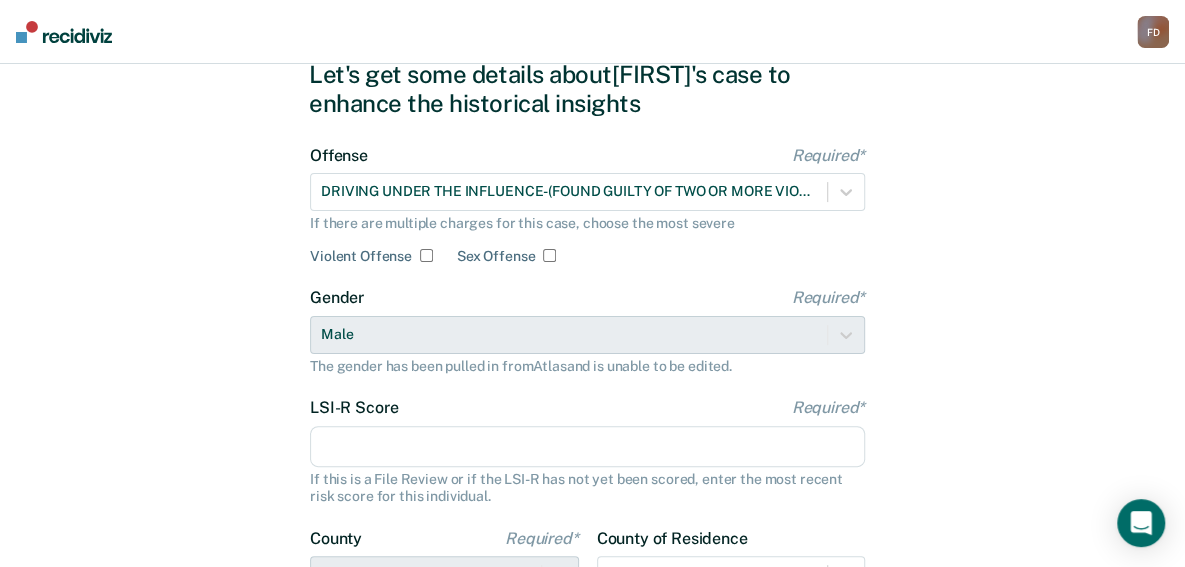 click on "LSI-R Score  Required*" at bounding box center [587, 447] 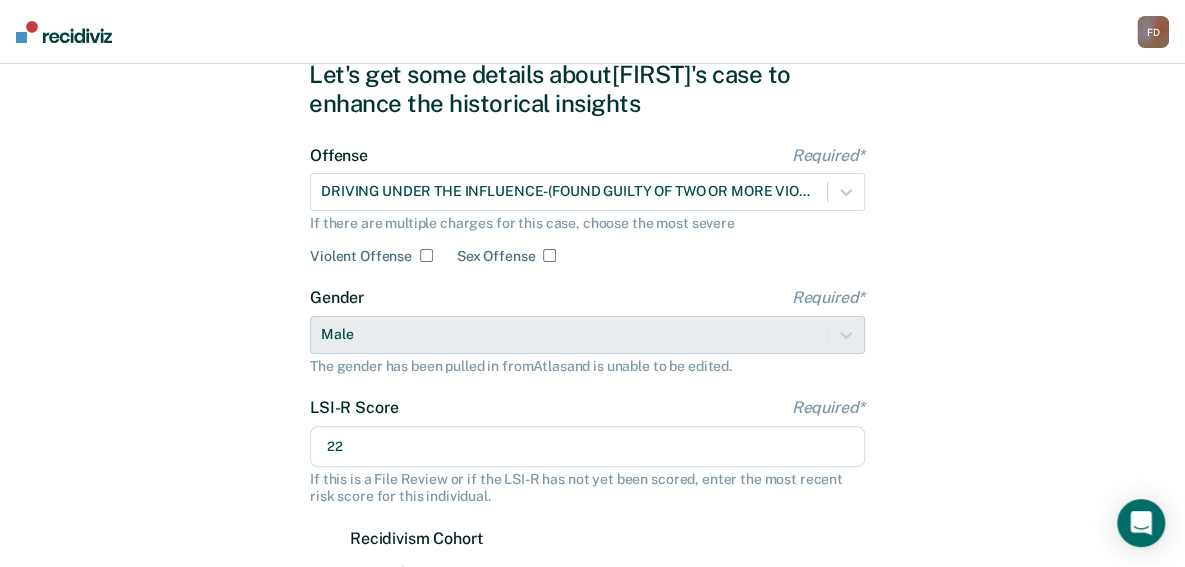 type on "22" 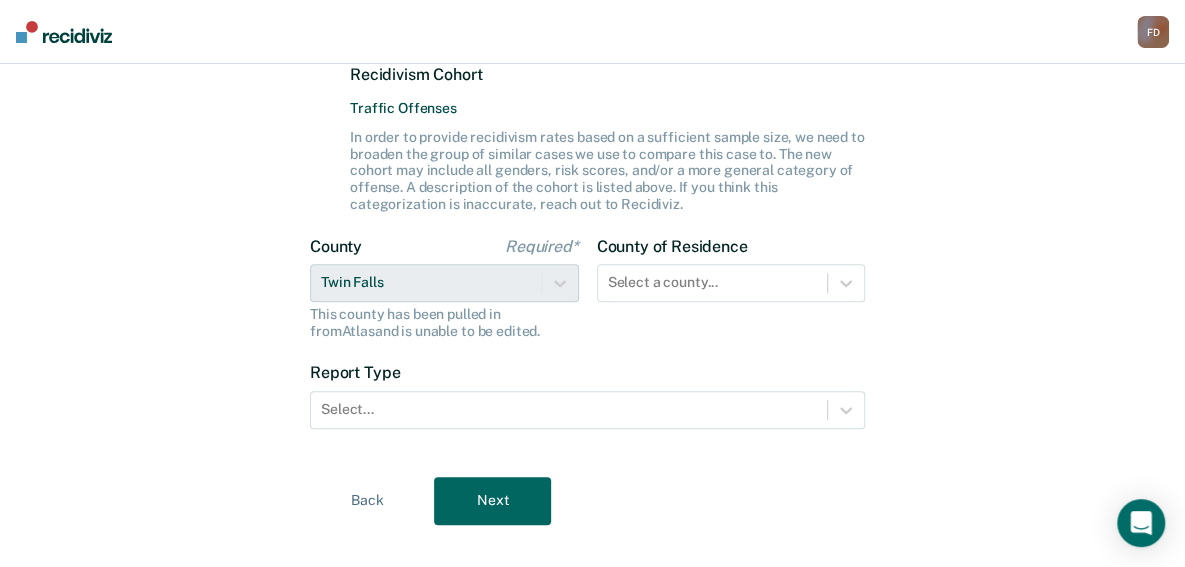 scroll, scrollTop: 568, scrollLeft: 0, axis: vertical 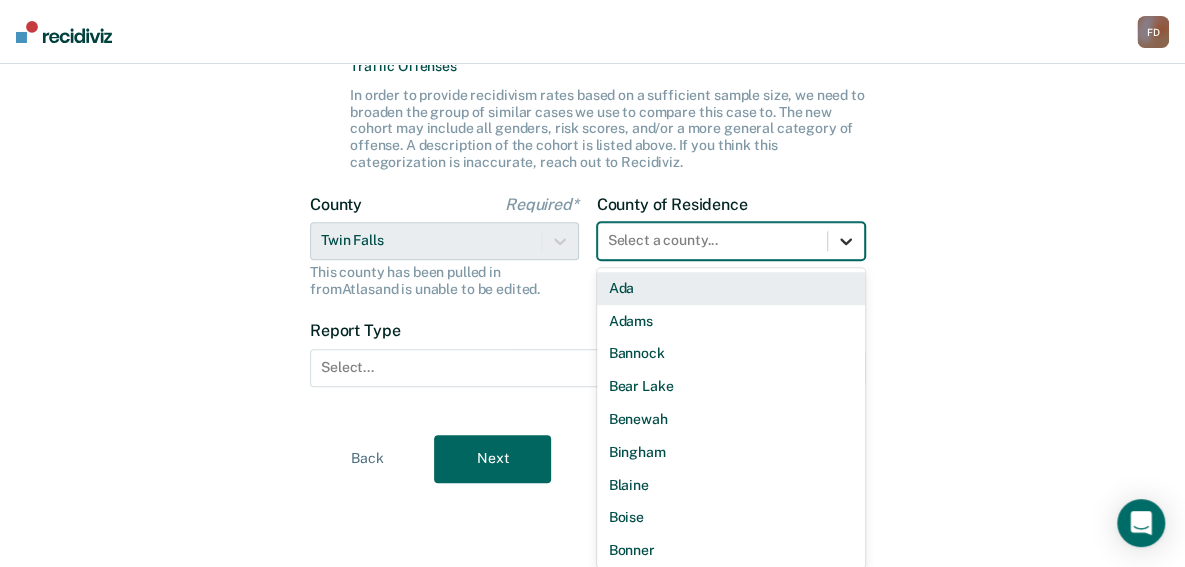 click at bounding box center (846, 241) 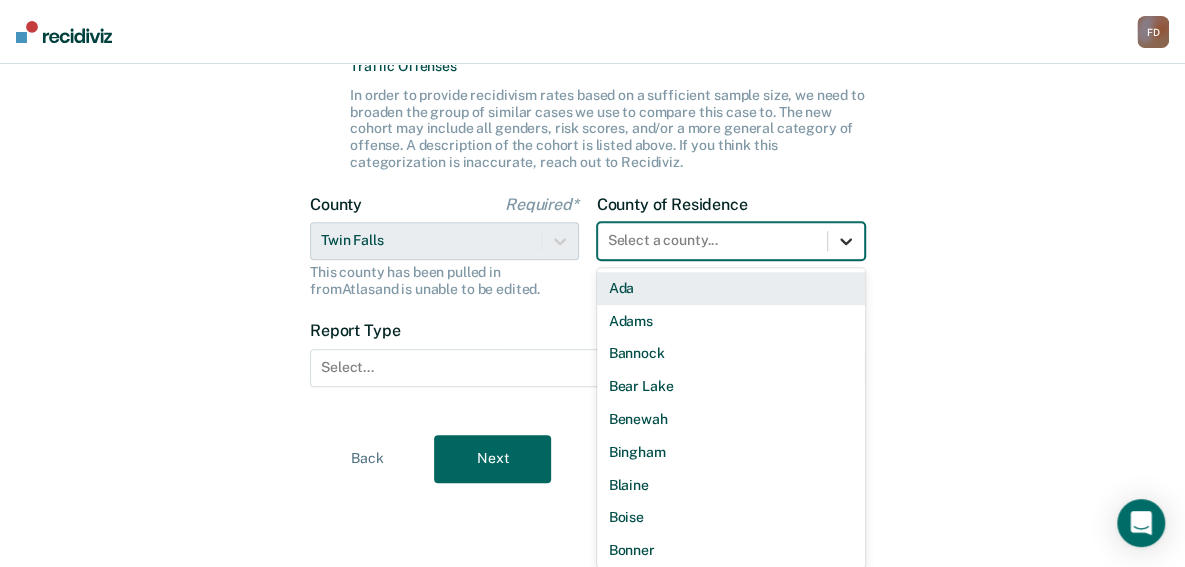 scroll, scrollTop: 568, scrollLeft: 0, axis: vertical 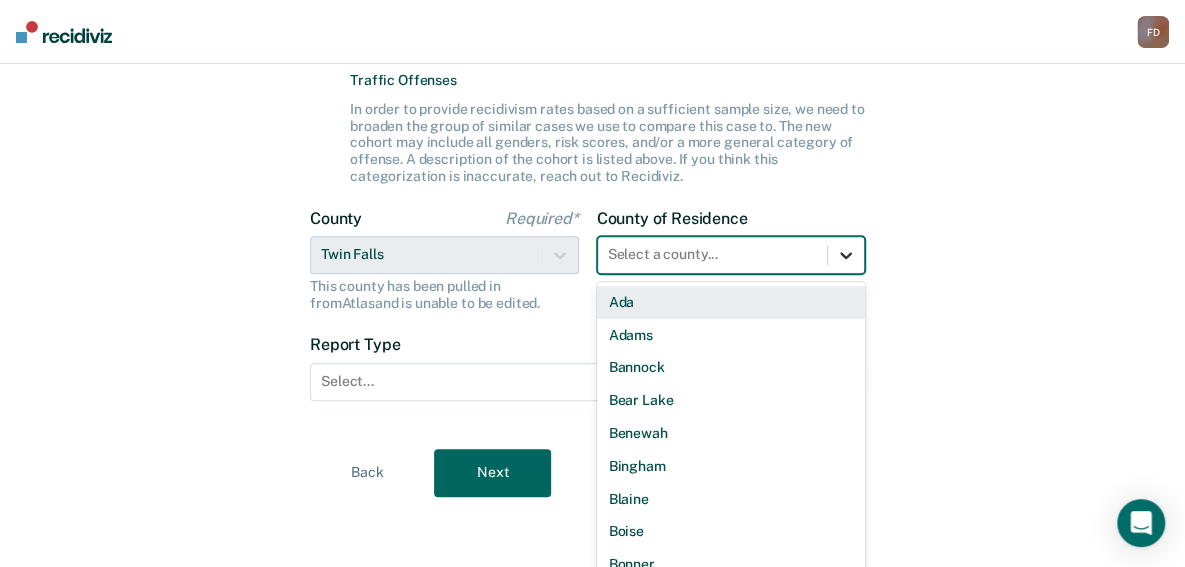 click at bounding box center [846, 255] 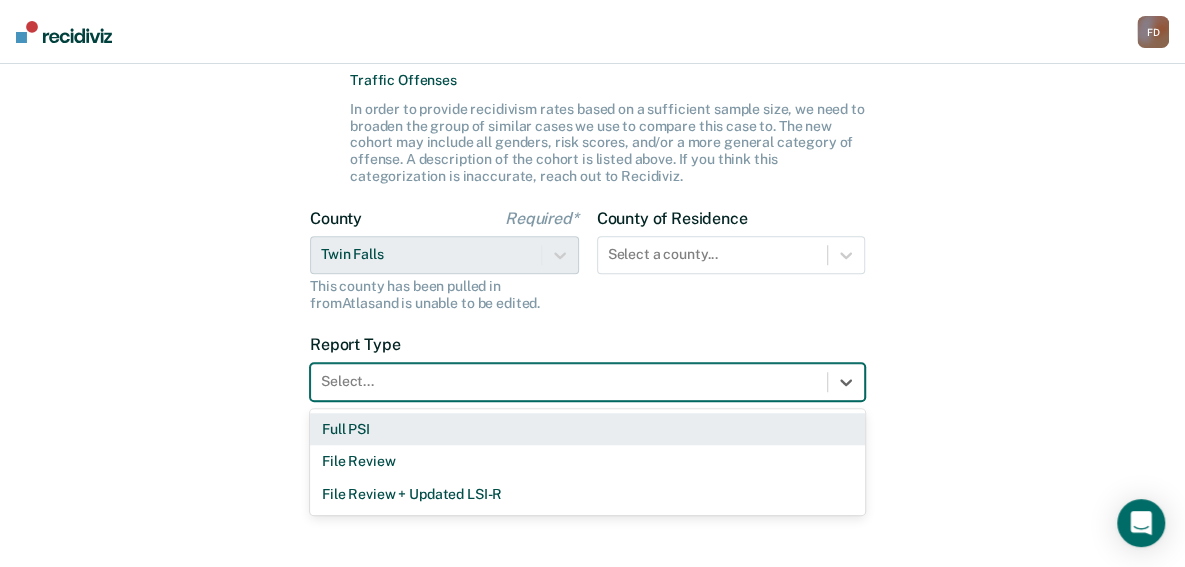 click at bounding box center [569, 381] 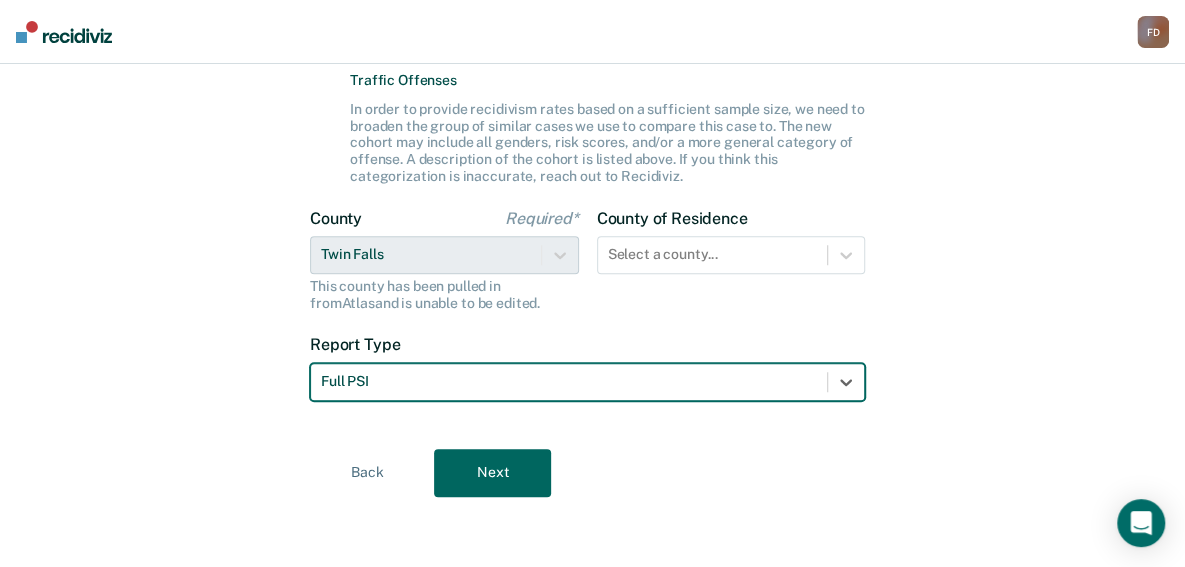 click on "Next" at bounding box center (492, 473) 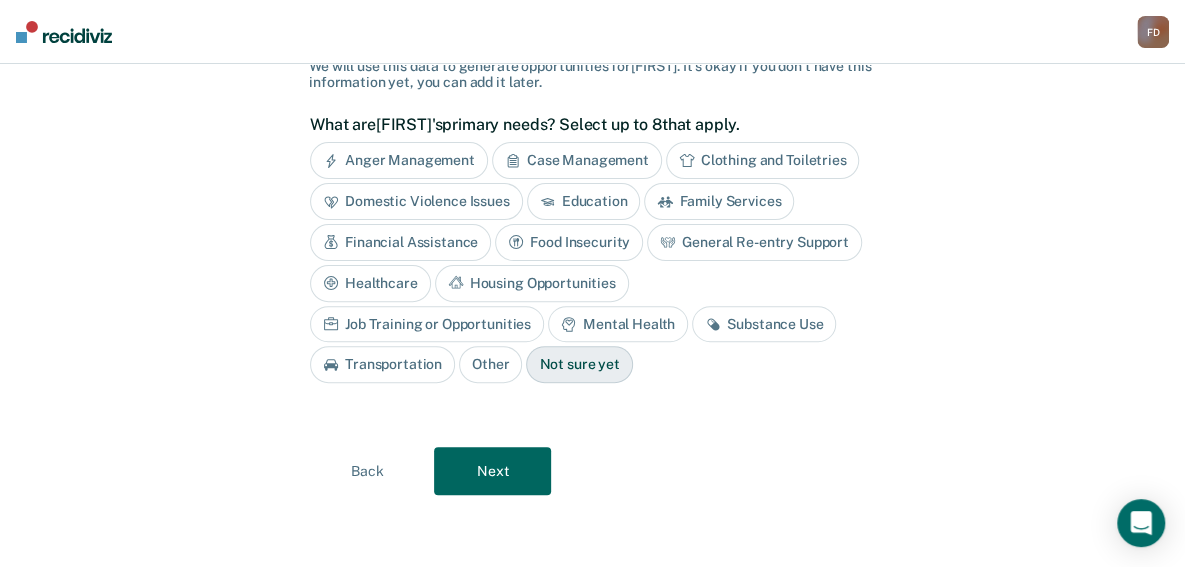 scroll, scrollTop: 144, scrollLeft: 0, axis: vertical 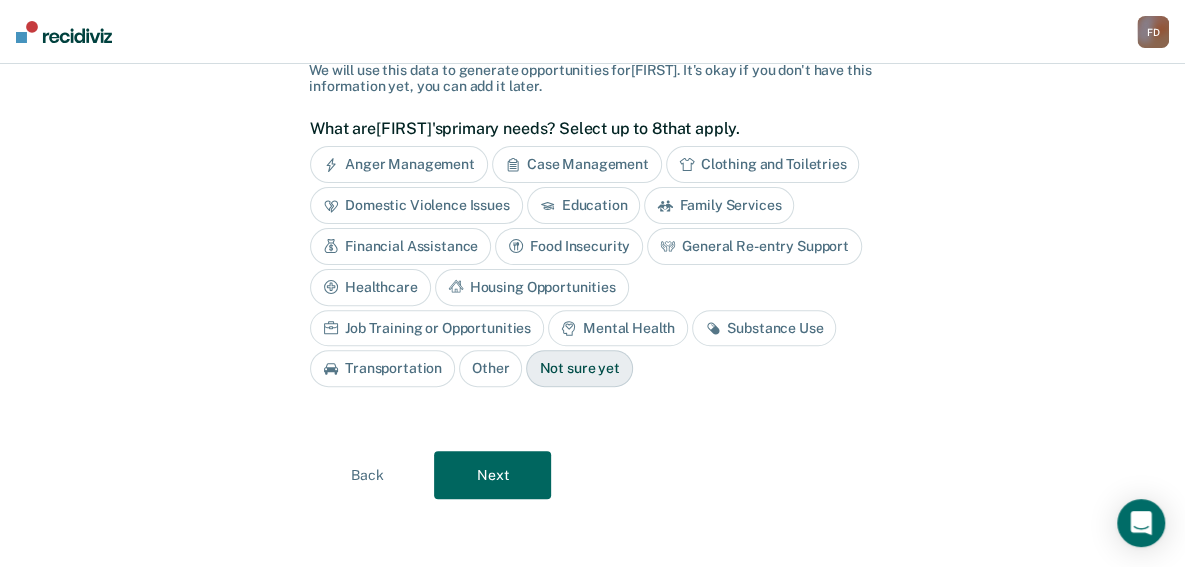 click on "Substance Use" at bounding box center (764, 328) 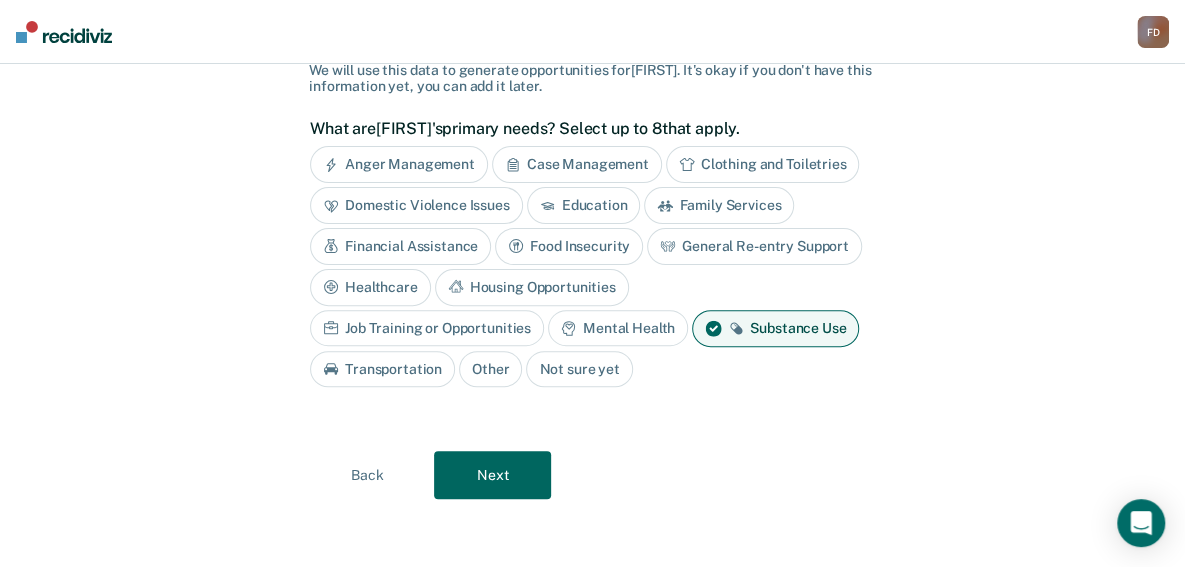click on "Housing Opportunities" at bounding box center [532, 287] 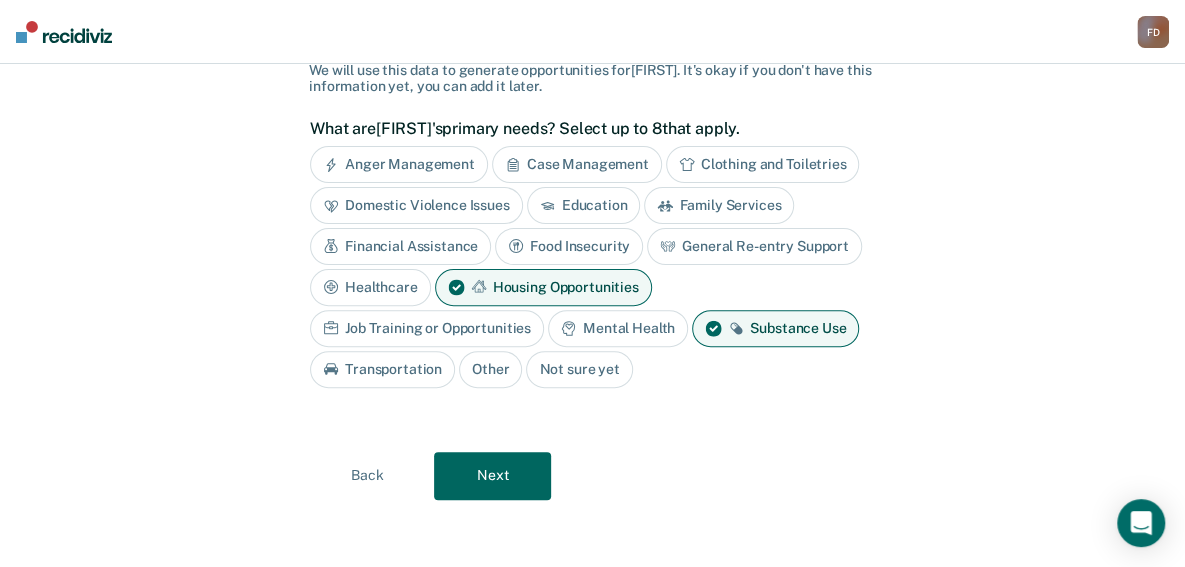 click on "Job Training or Opportunities" at bounding box center [427, 328] 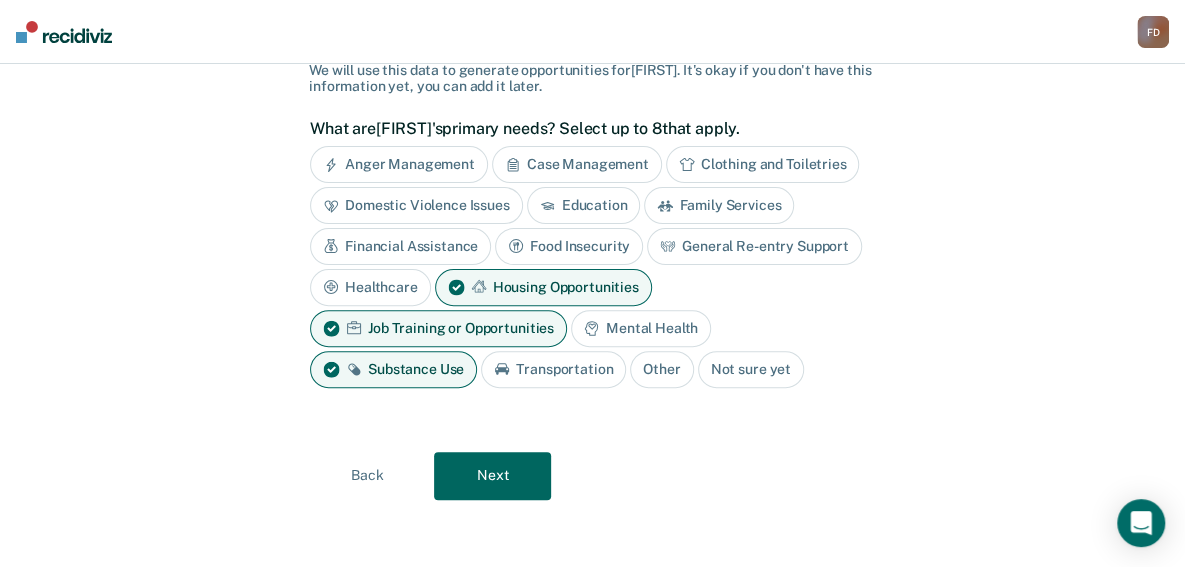 click on "Next" at bounding box center [492, 476] 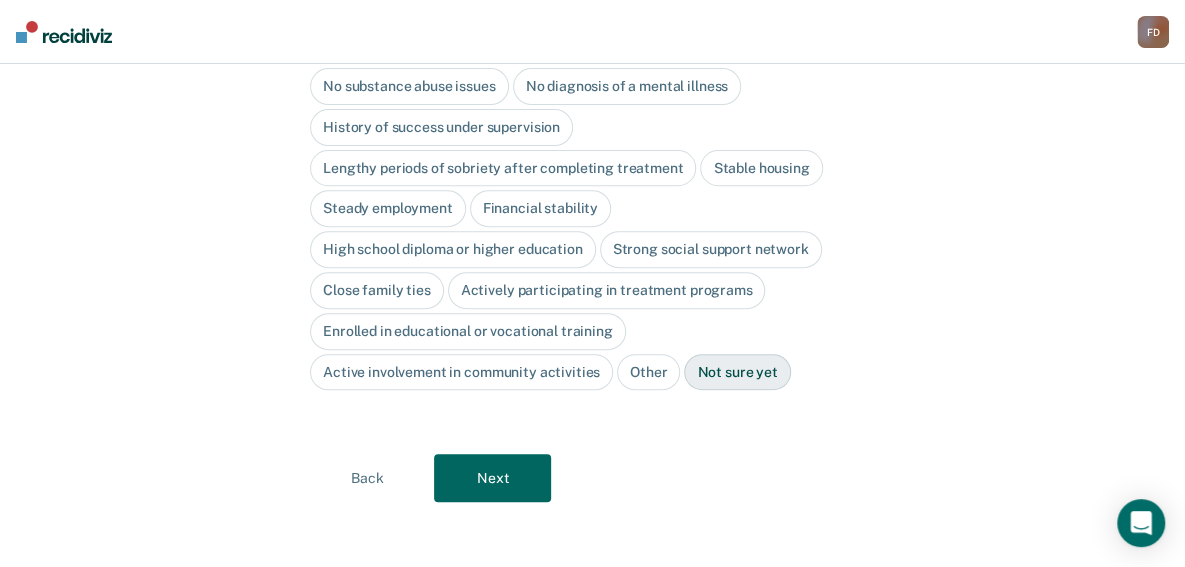 click on "Financial stability" at bounding box center (540, 208) 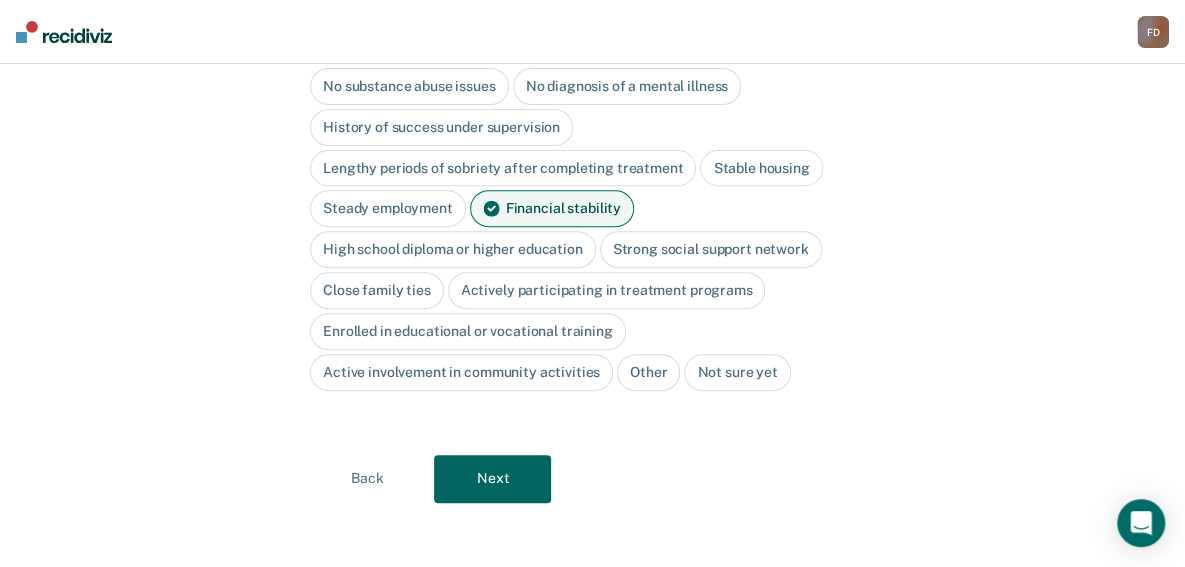 click on "High school diploma or higher education" at bounding box center [453, 249] 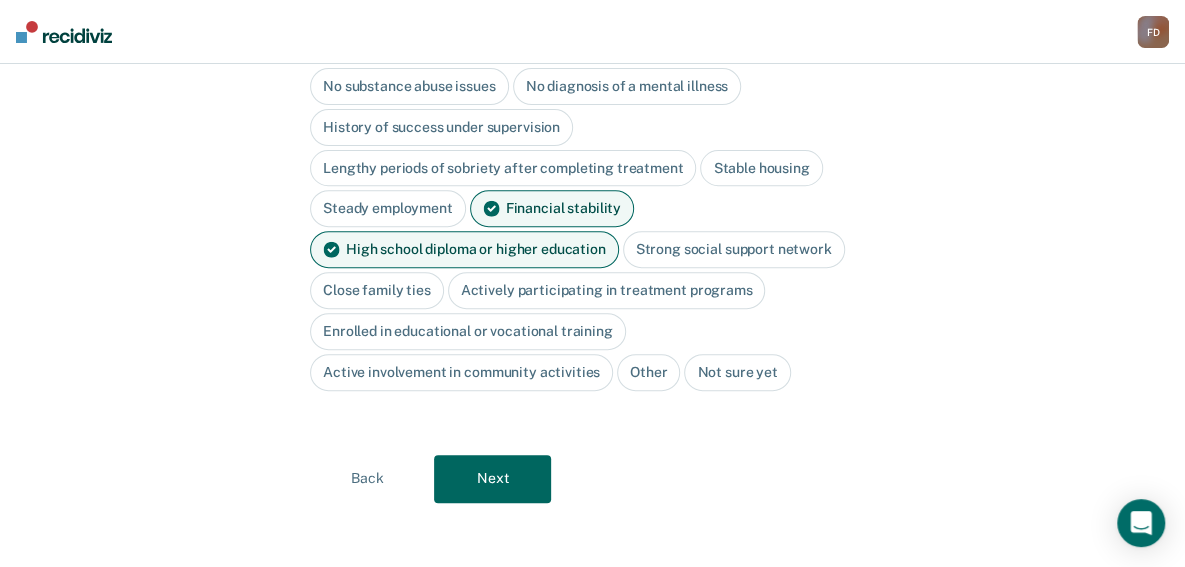 click on "Strong social support network" at bounding box center [734, 249] 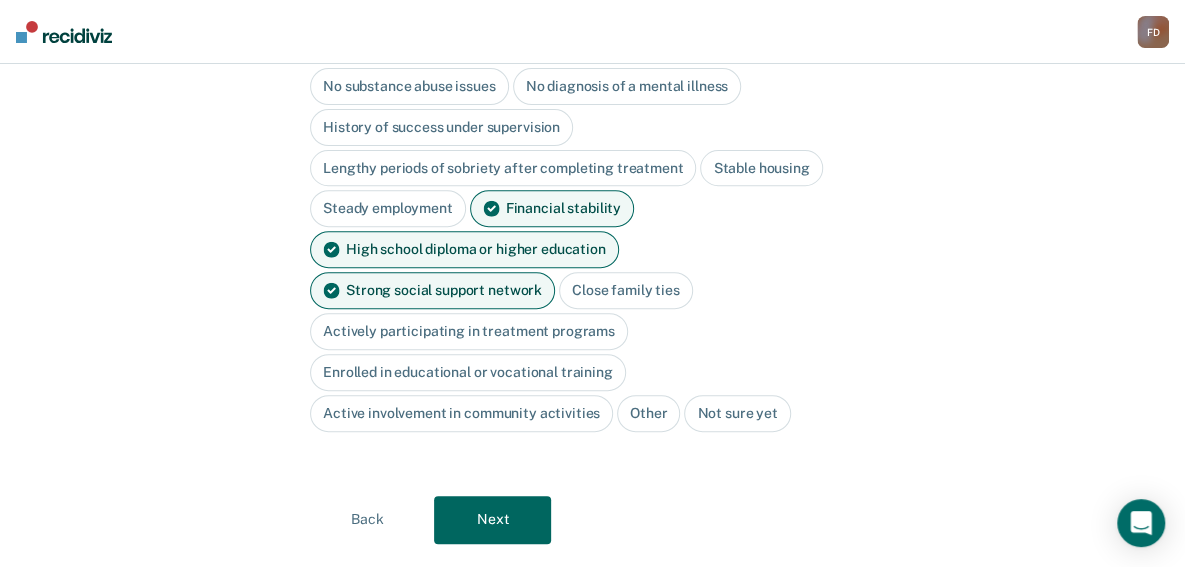 click on "Next" at bounding box center [492, 520] 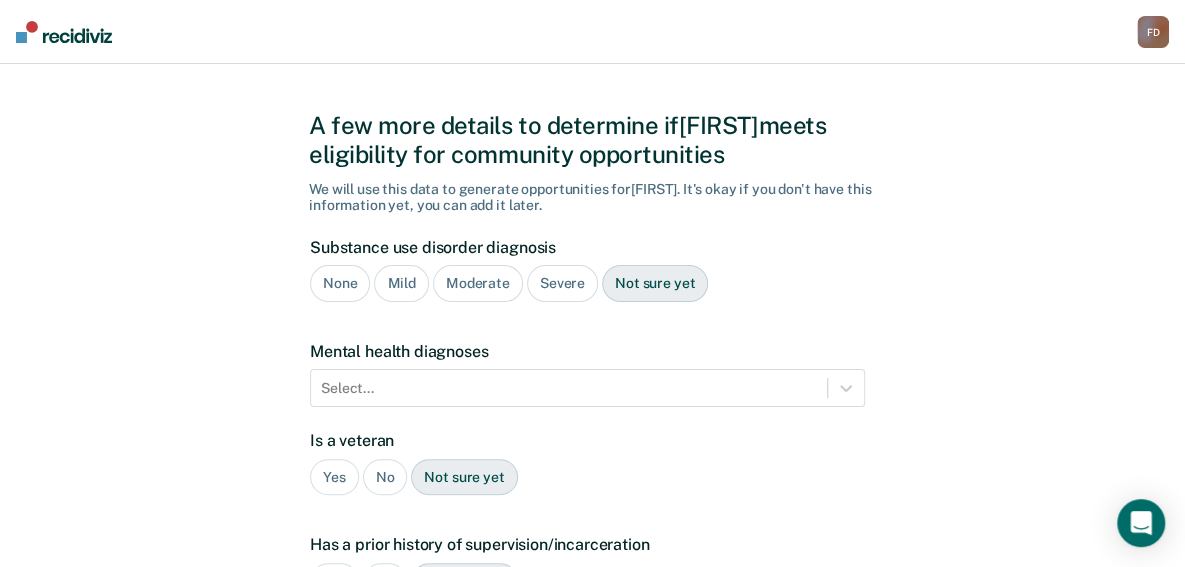 scroll, scrollTop: 6, scrollLeft: 0, axis: vertical 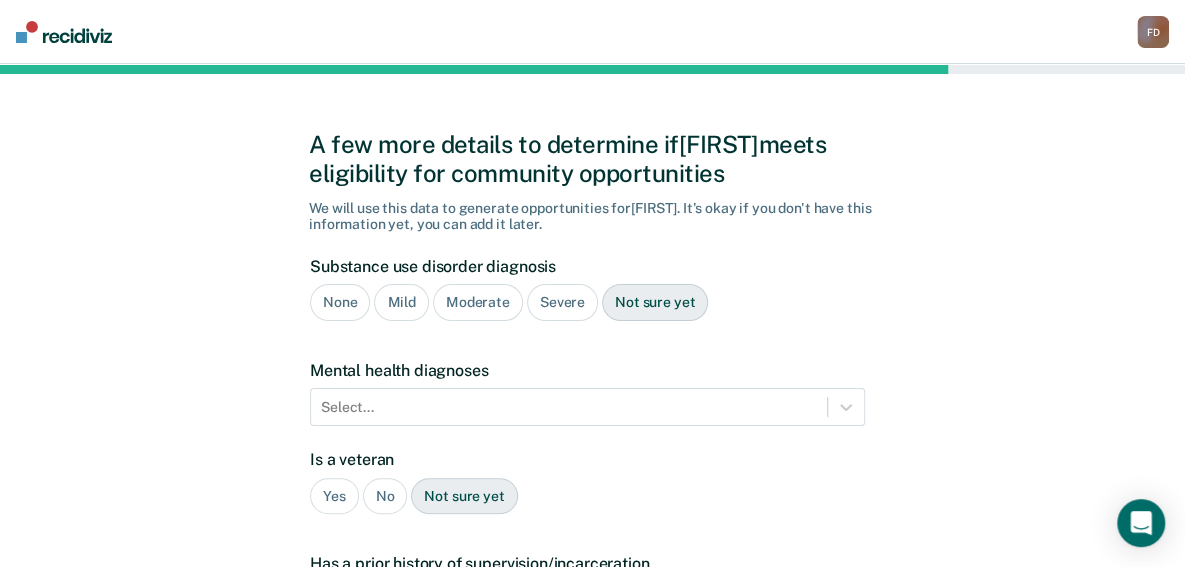 click on "Severe" at bounding box center (562, 302) 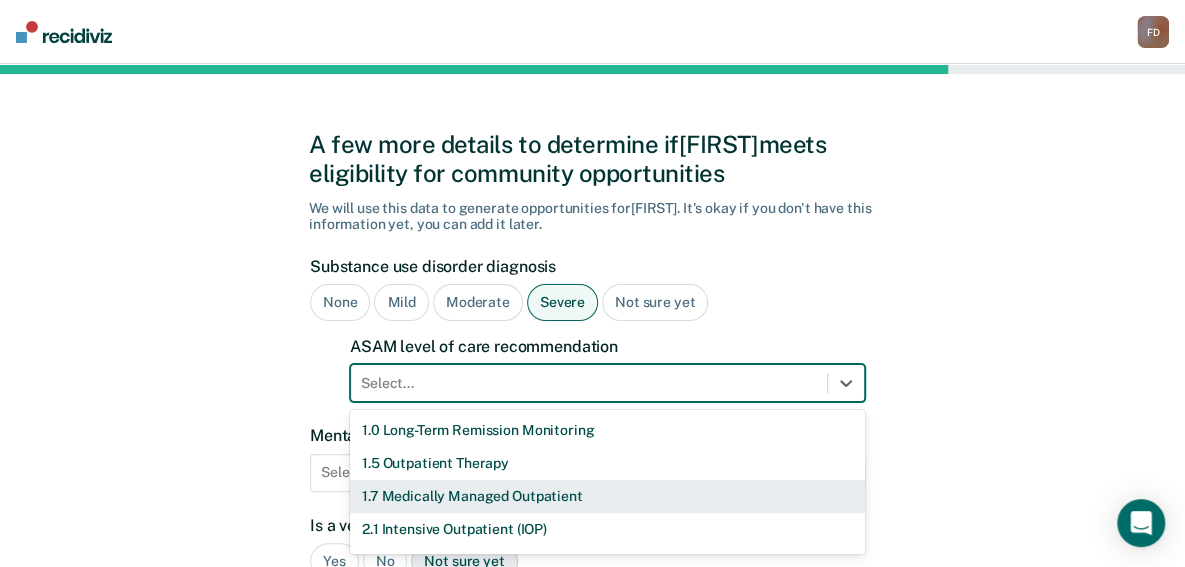 scroll, scrollTop: 156, scrollLeft: 0, axis: vertical 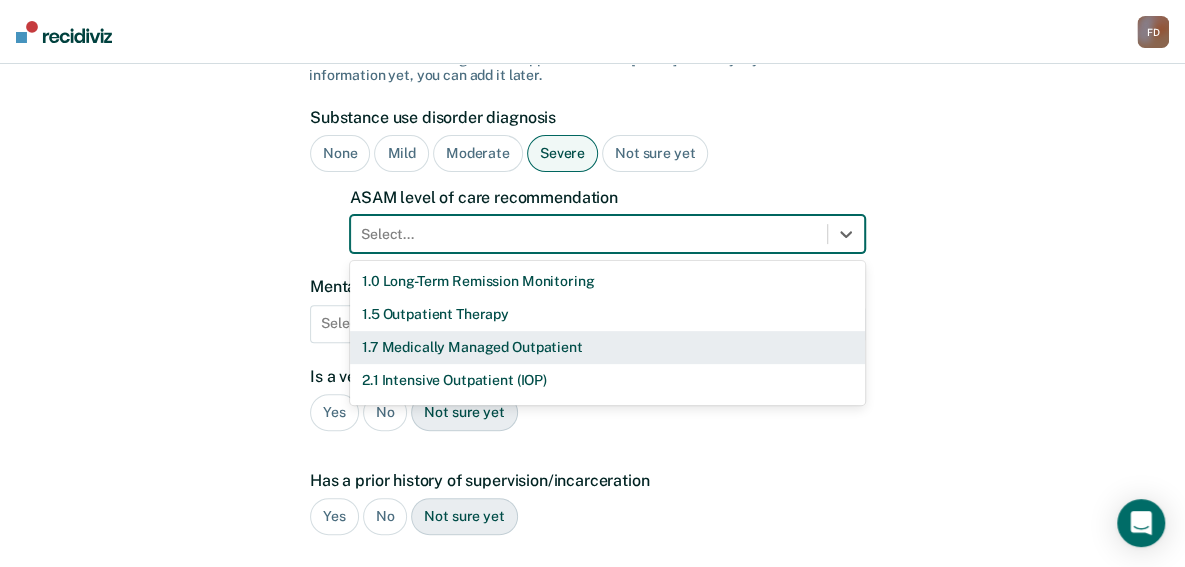 click on "11 results available. Use Up and Down to choose options, press Enter to select the currently focused option, press Escape to exit the menu, press Tab to select the option and exit the menu. Select... 1.0 Long-Term Remission Monitoring 1.5 Outpatient Therapy 1.7 Medically Managed Outpatient 2.1 Intensive Outpatient (IOP) 2.5 High-Intensity Outpatient (HIOP) 2.7 Medically Managed Intensive Outpatient 3.1 Clinically Managed Low-Intensity Residential 3.5 Clinically Managed High-Intensity Residential 3.7 Medically Managed Residential 4.0 Medically Managed Inpatient None" at bounding box center (607, 234) 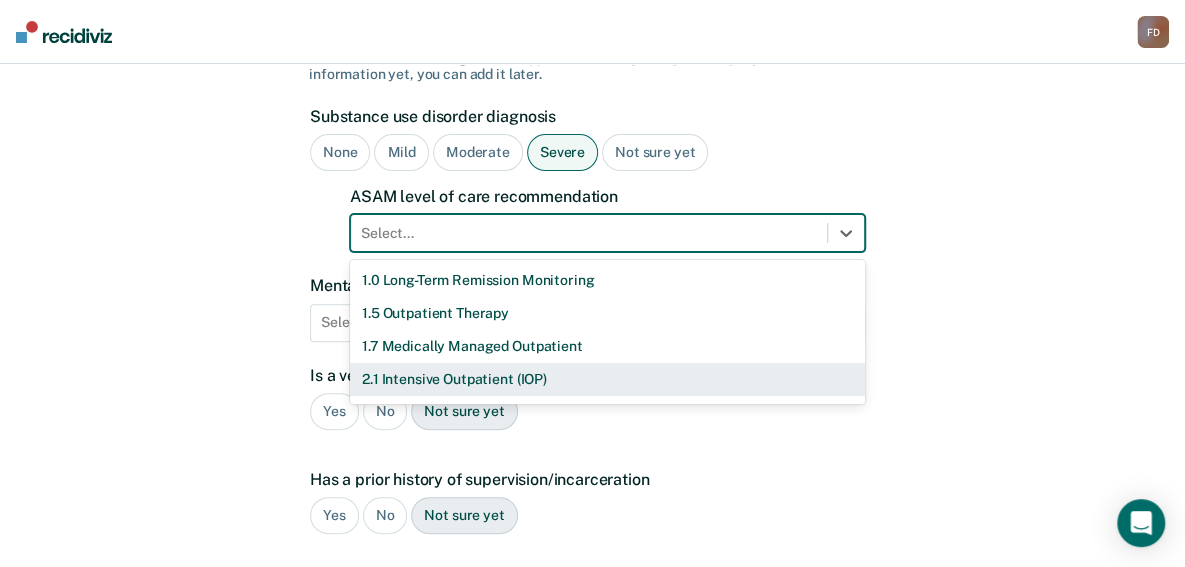 click on "2.1 Intensive Outpatient (IOP)" at bounding box center [607, 379] 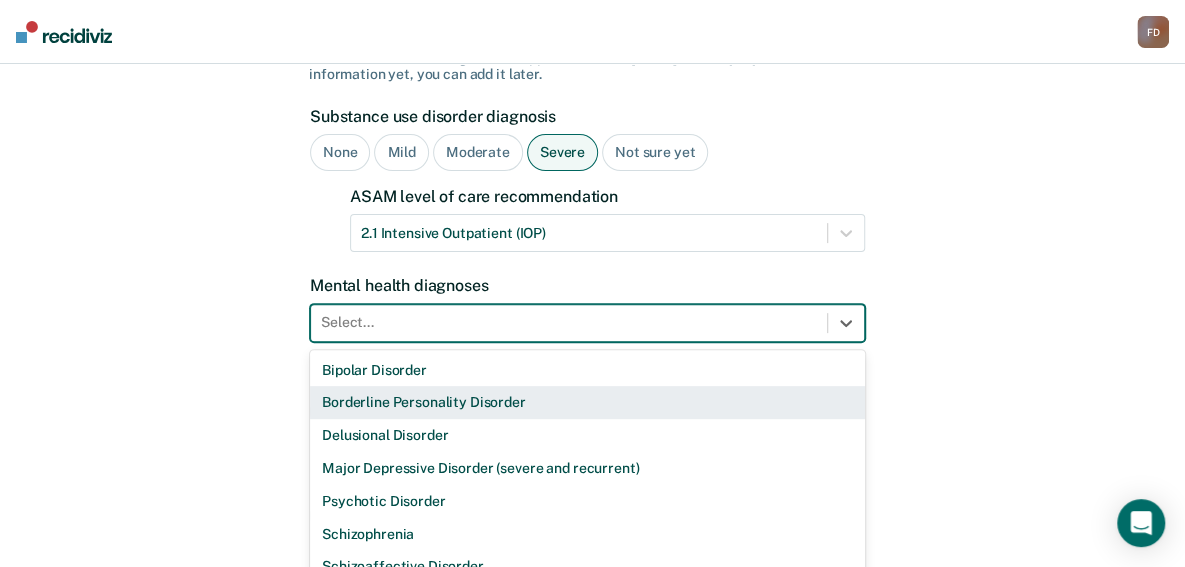 scroll, scrollTop: 246, scrollLeft: 0, axis: vertical 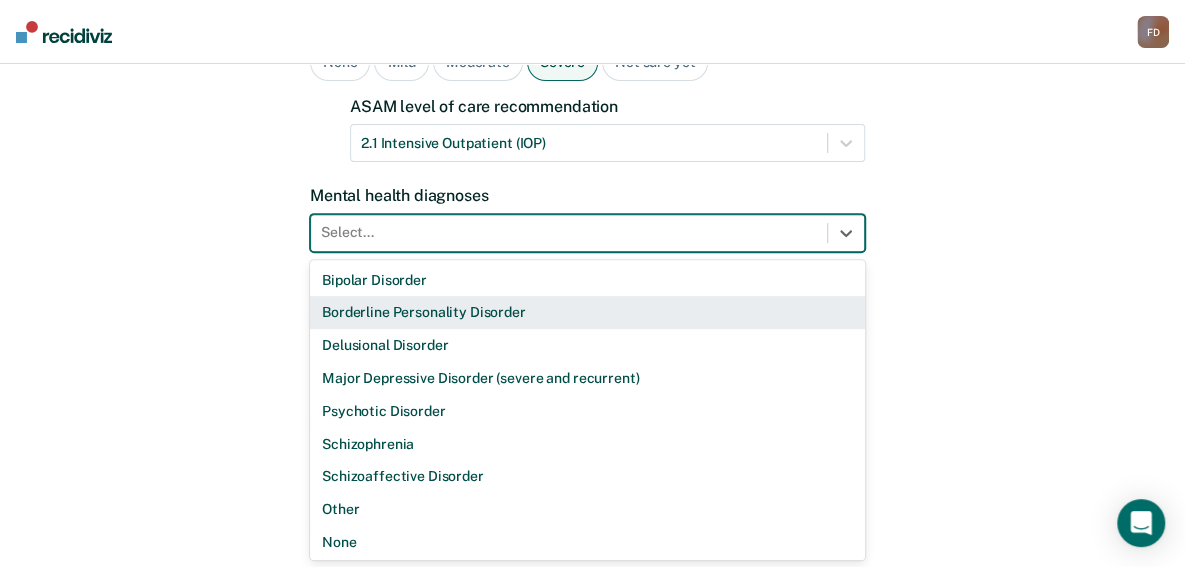 click on "9 results available. Use Up and Down to choose options, press Enter to select the currently focused option, press Escape to exit the menu, press Tab to select the option and exit the menu. Select... Bipolar Disorder Borderline Personality Disorder Delusional Disorder Major Depressive Disorder (severe and recurrent) Psychotic Disorder Schizophrenia Schizoaffective Disorder Other None" at bounding box center [587, 233] 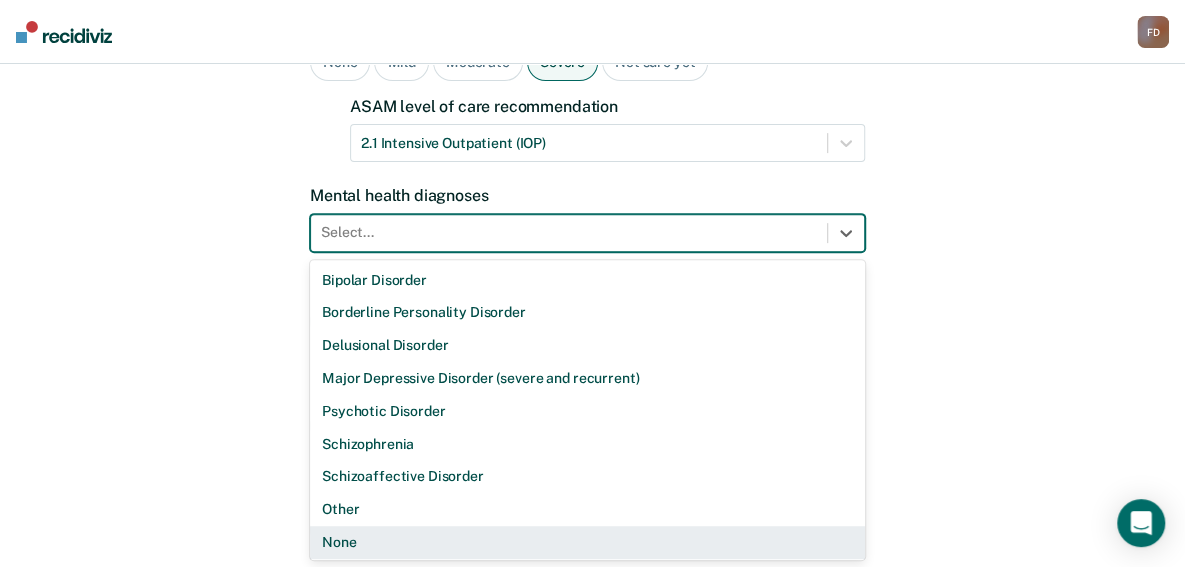 click on "None" at bounding box center [587, 542] 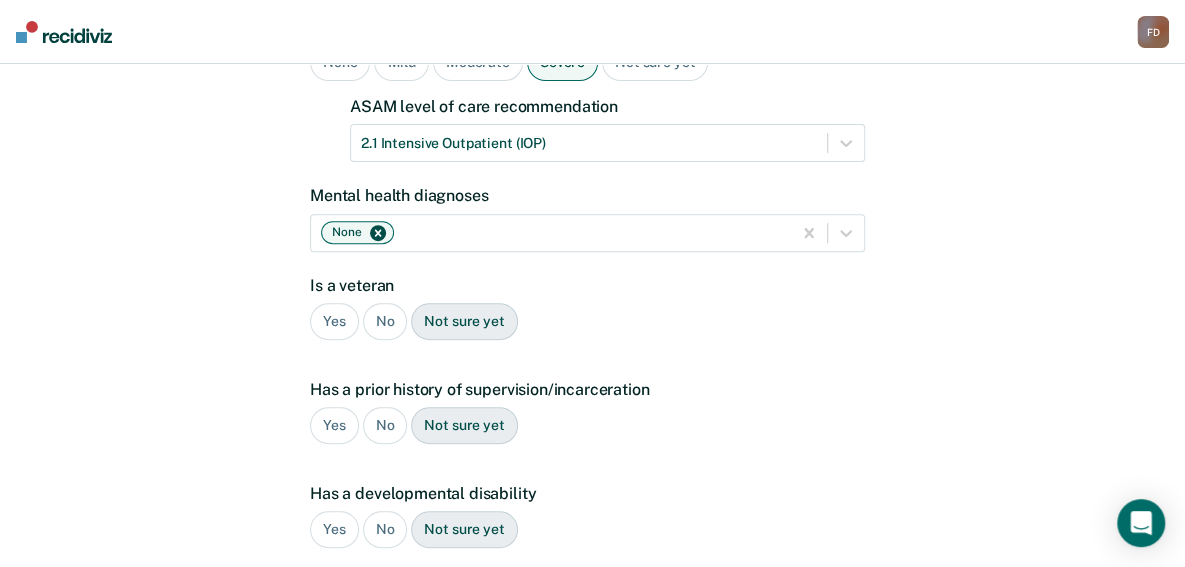 click on "No" at bounding box center (385, 321) 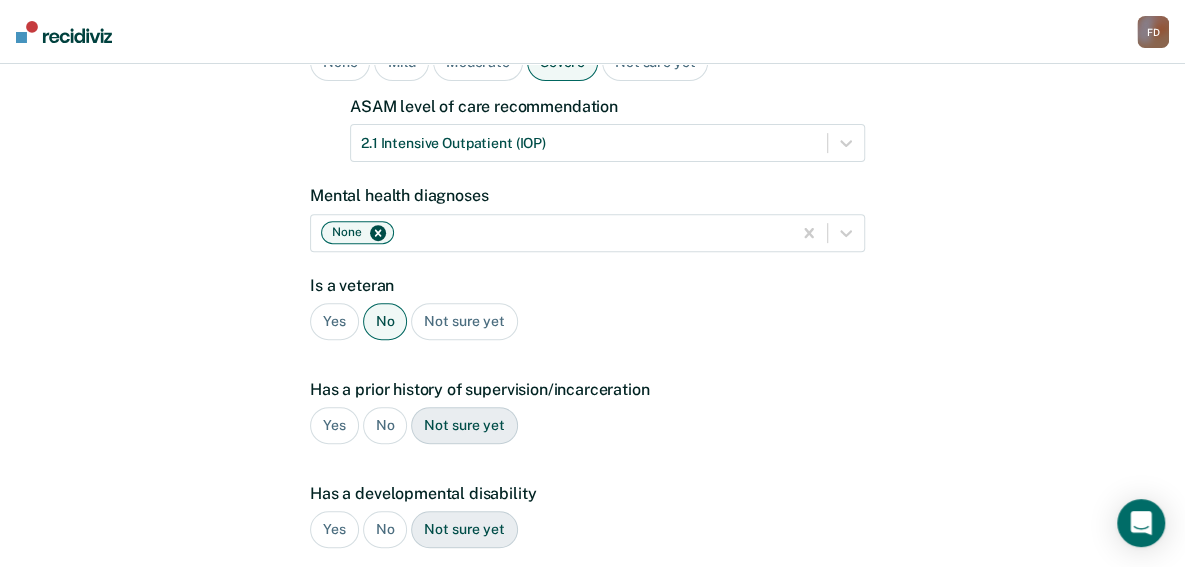 click on "Yes" at bounding box center [334, 425] 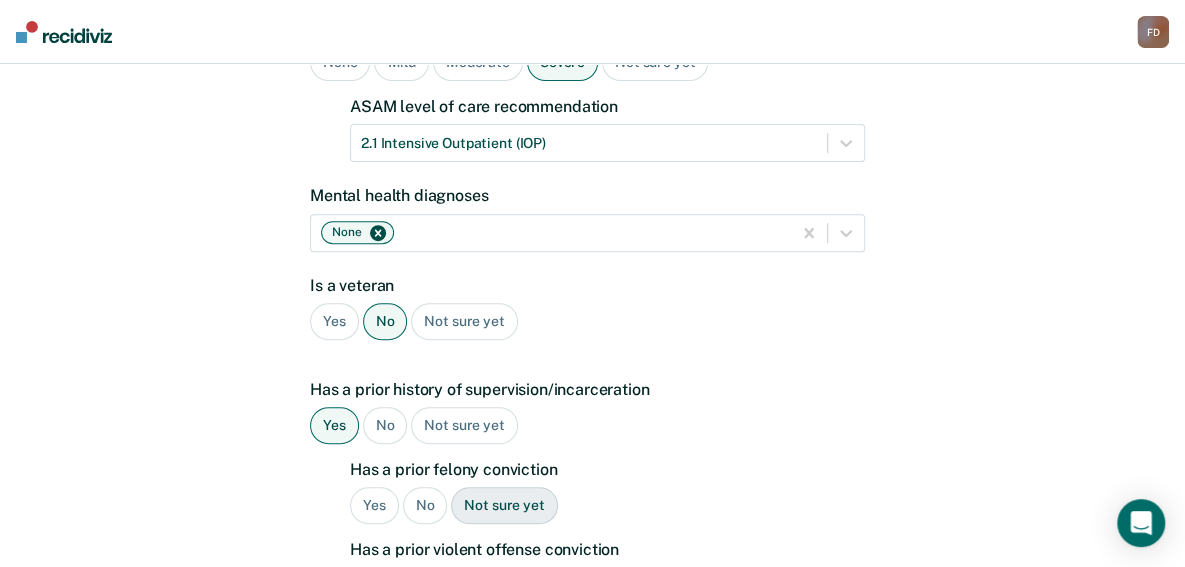 click on "No" at bounding box center [425, 505] 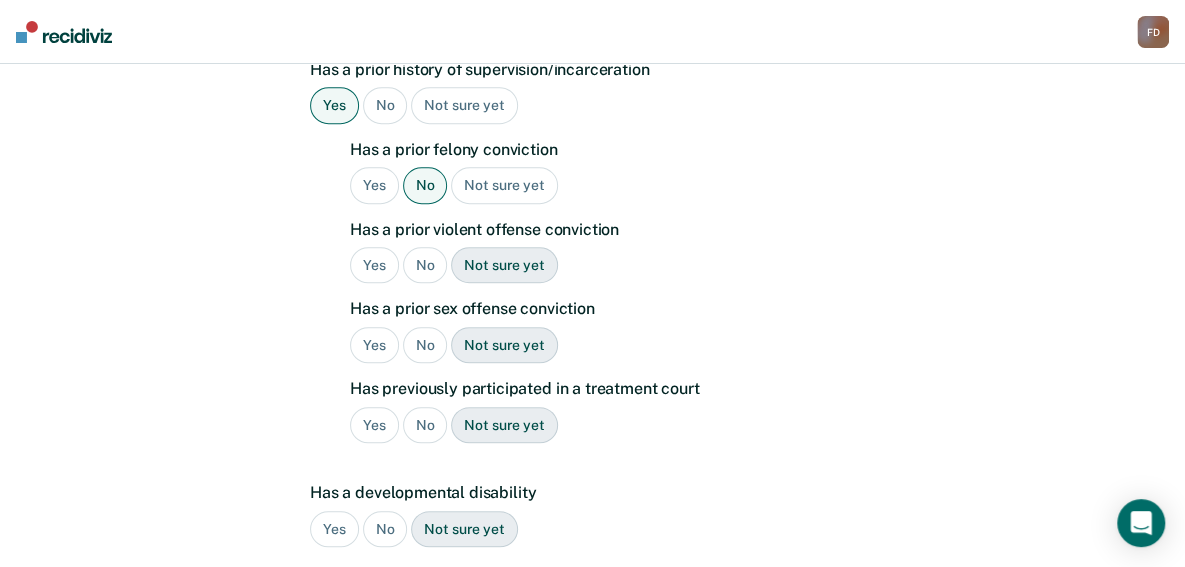 scroll, scrollTop: 632, scrollLeft: 0, axis: vertical 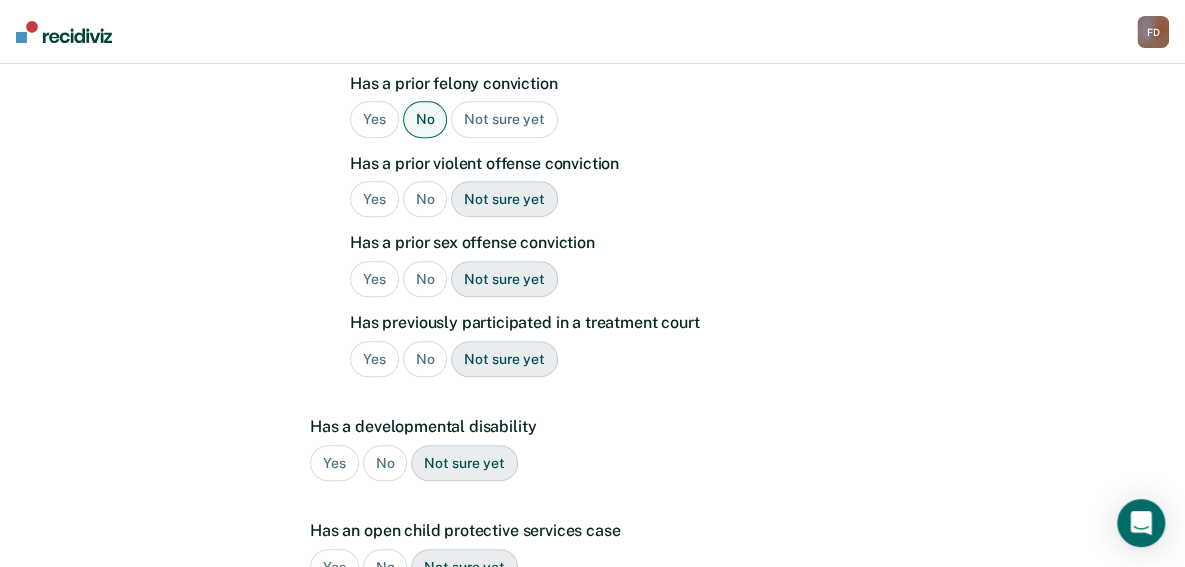 click on "No" at bounding box center (425, 199) 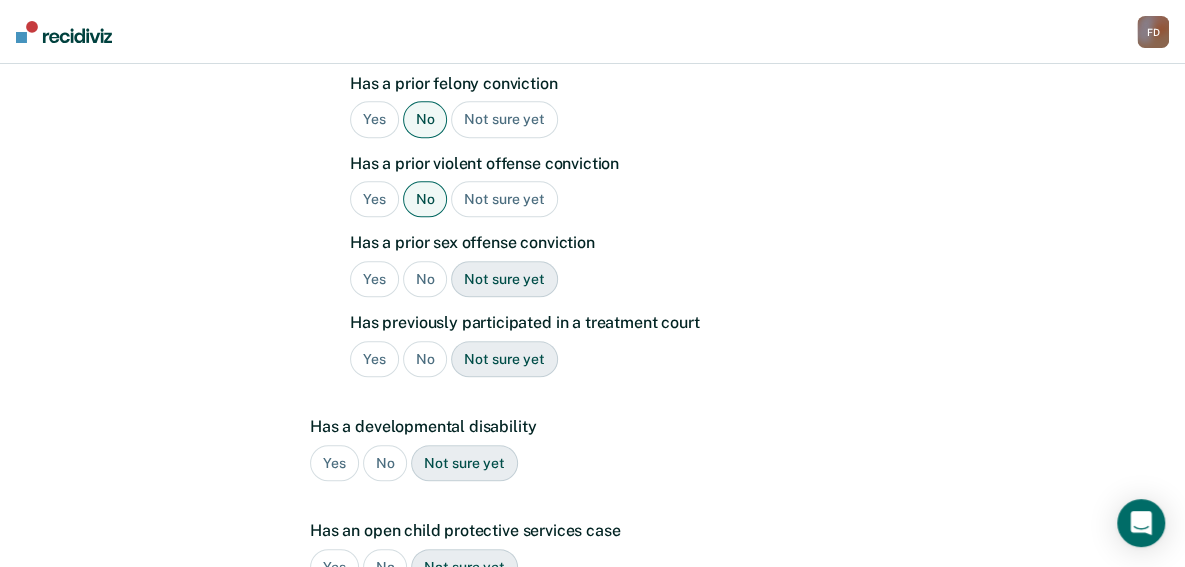 click on "No" at bounding box center [425, 279] 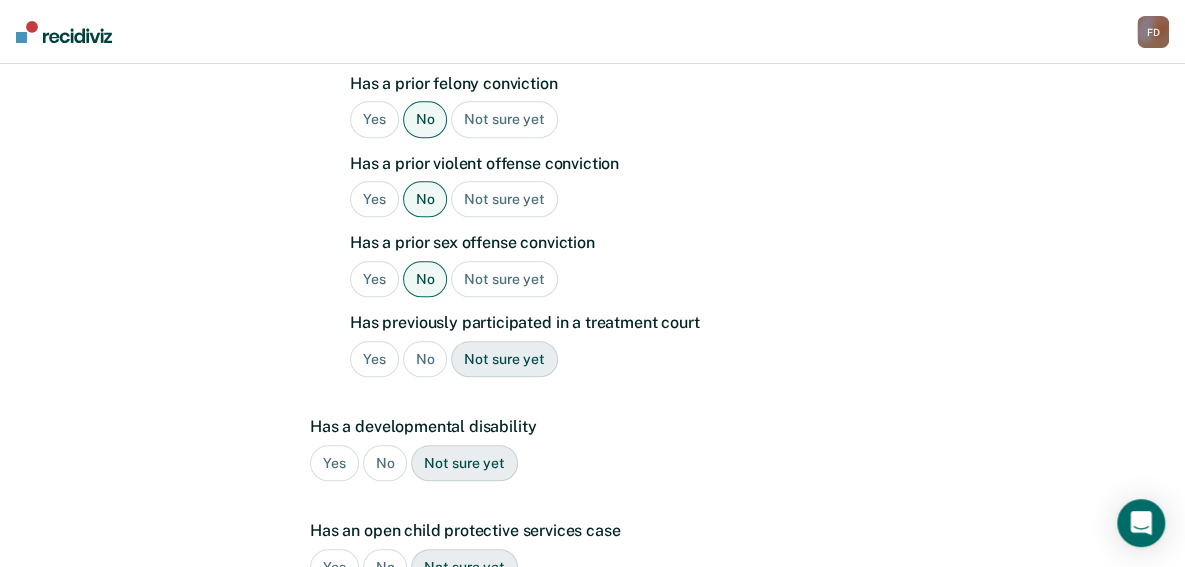 click on "No" at bounding box center [425, 359] 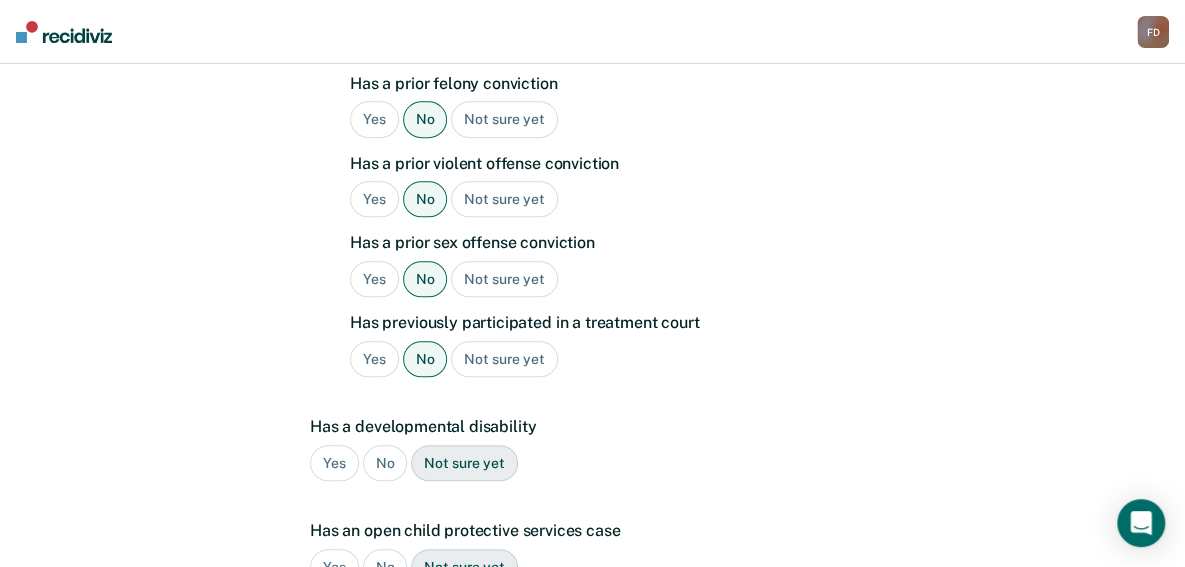 click on "No" at bounding box center (385, 463) 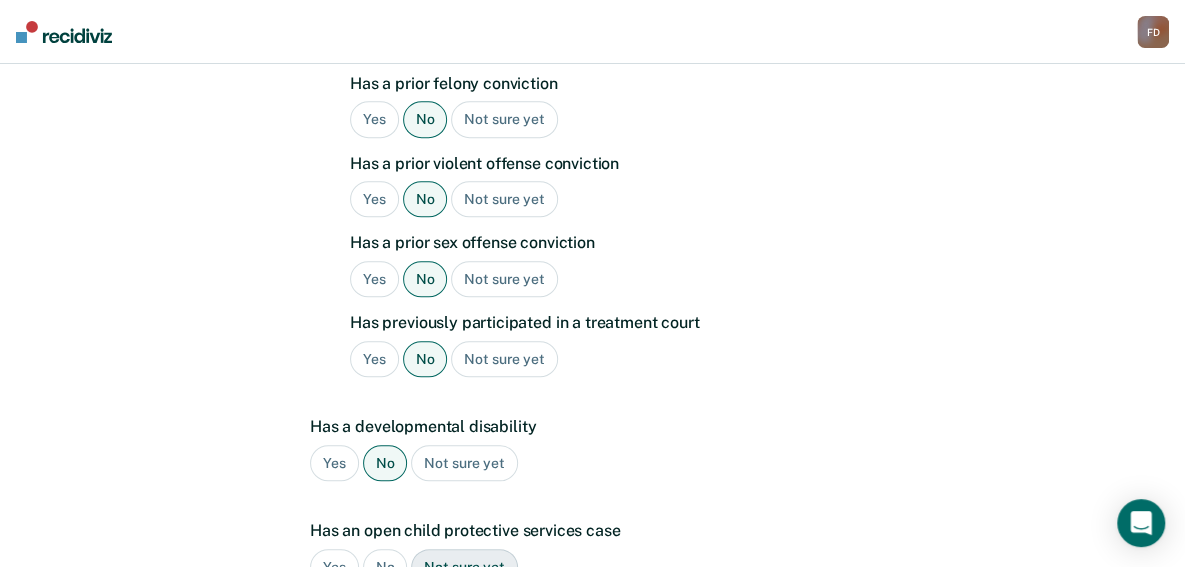 click on "No" at bounding box center (385, 567) 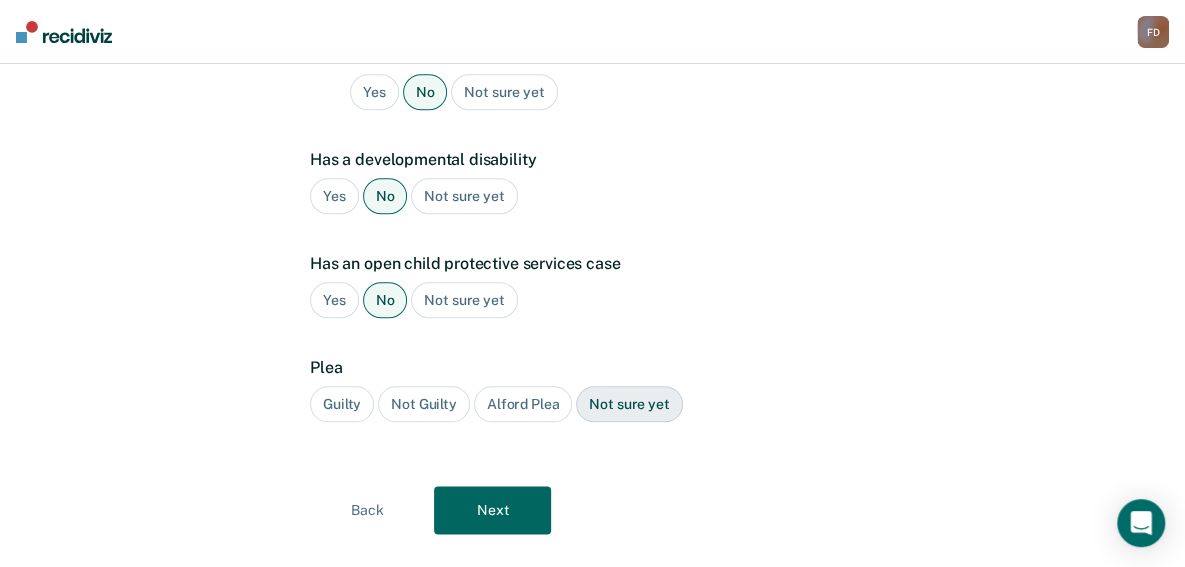 scroll, scrollTop: 931, scrollLeft: 0, axis: vertical 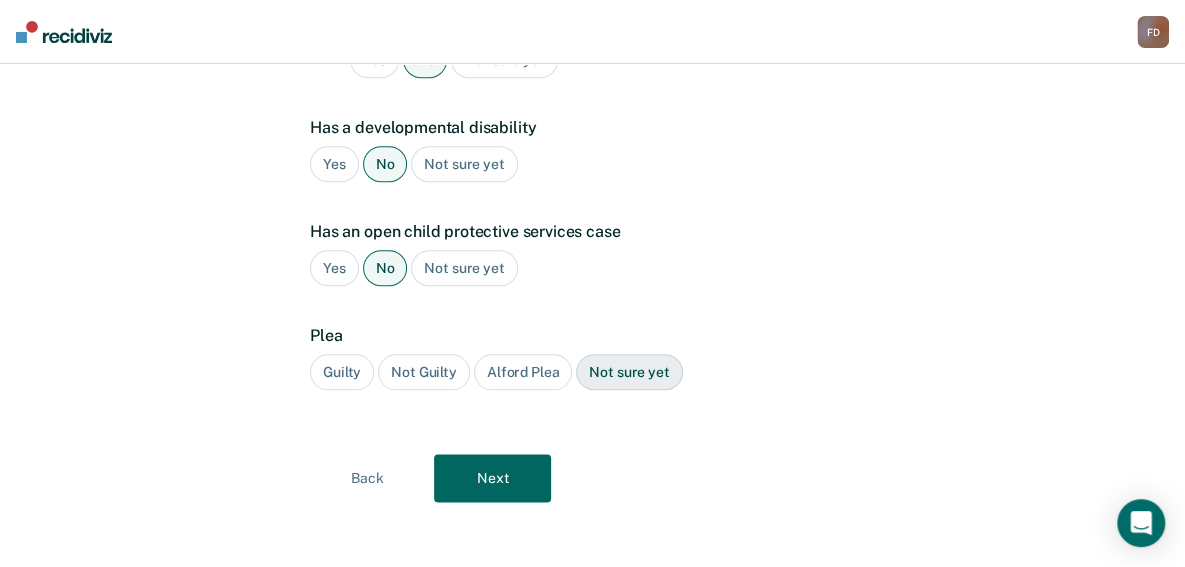 click on "Guilty" at bounding box center (342, 372) 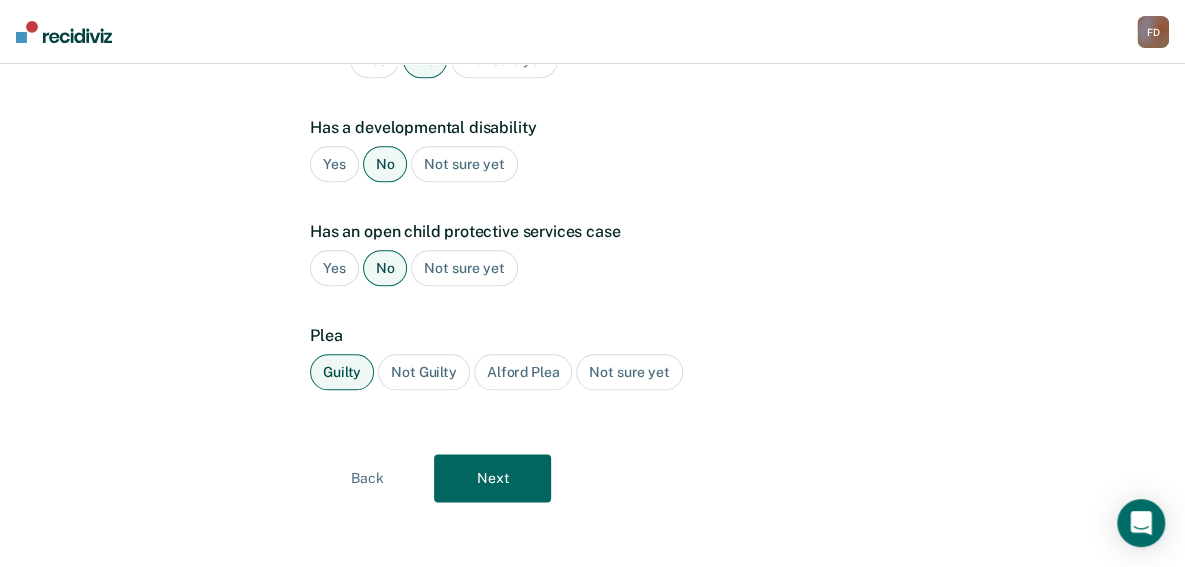 click on "Next" at bounding box center [492, 478] 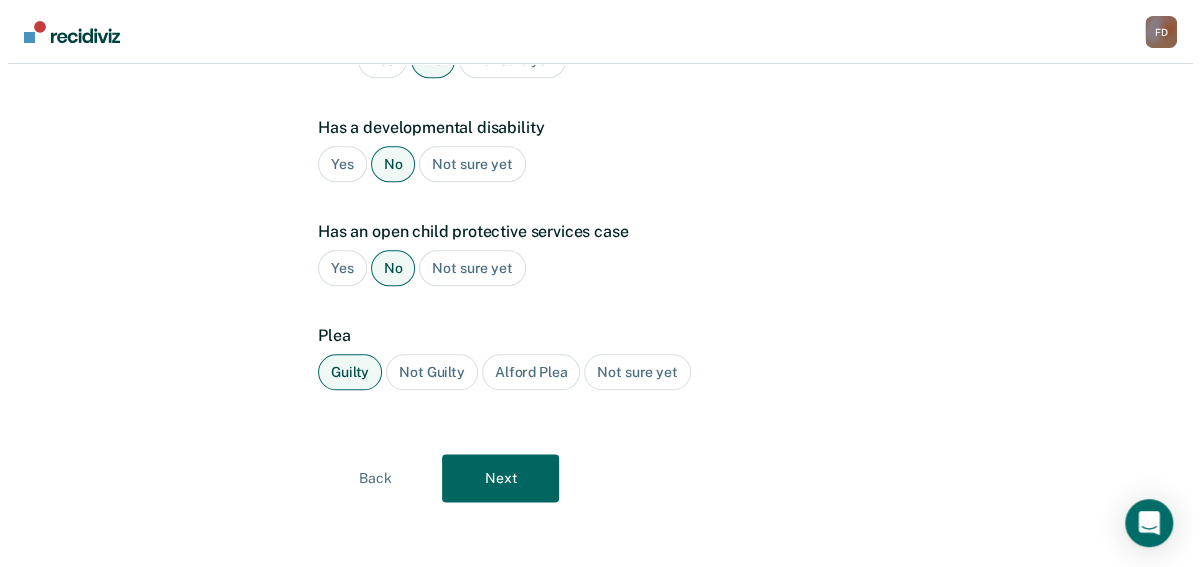 scroll, scrollTop: 0, scrollLeft: 0, axis: both 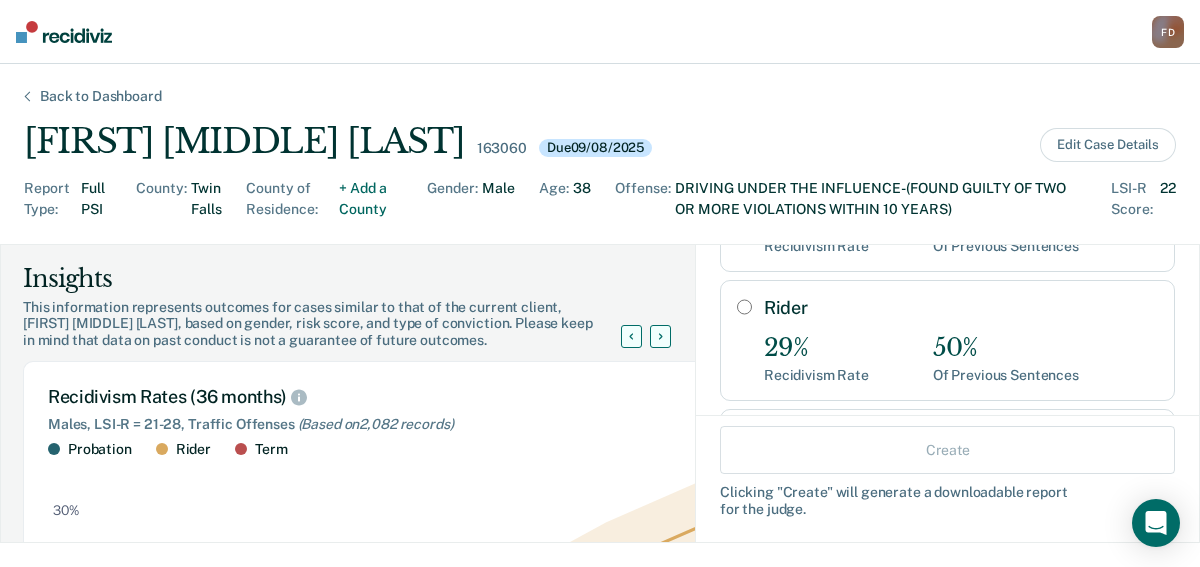 click on "Rider" at bounding box center [744, 307] 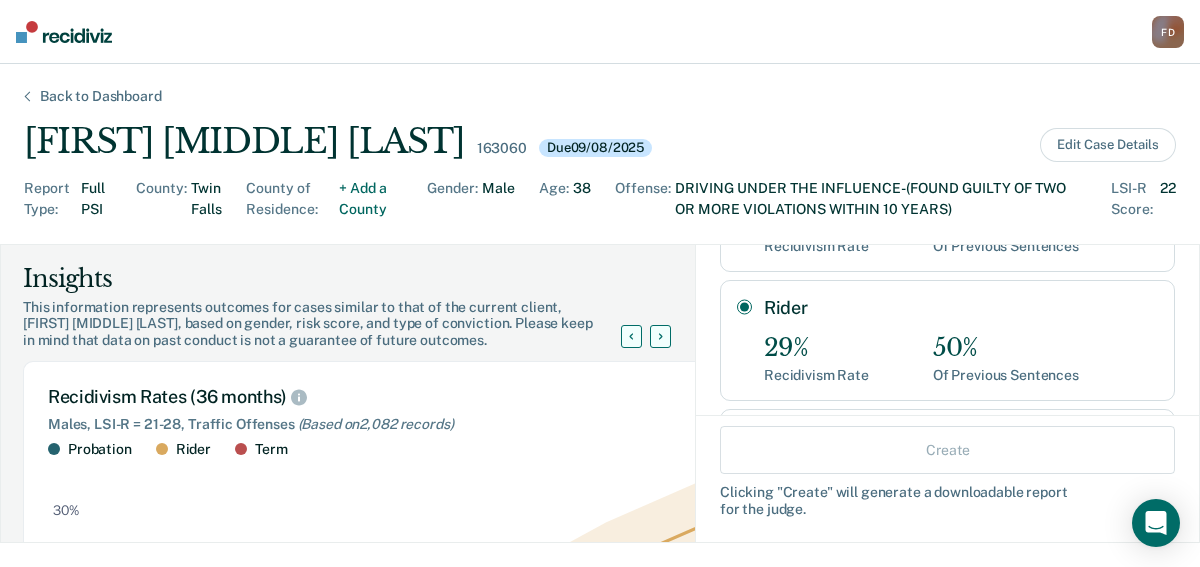 radio on "true" 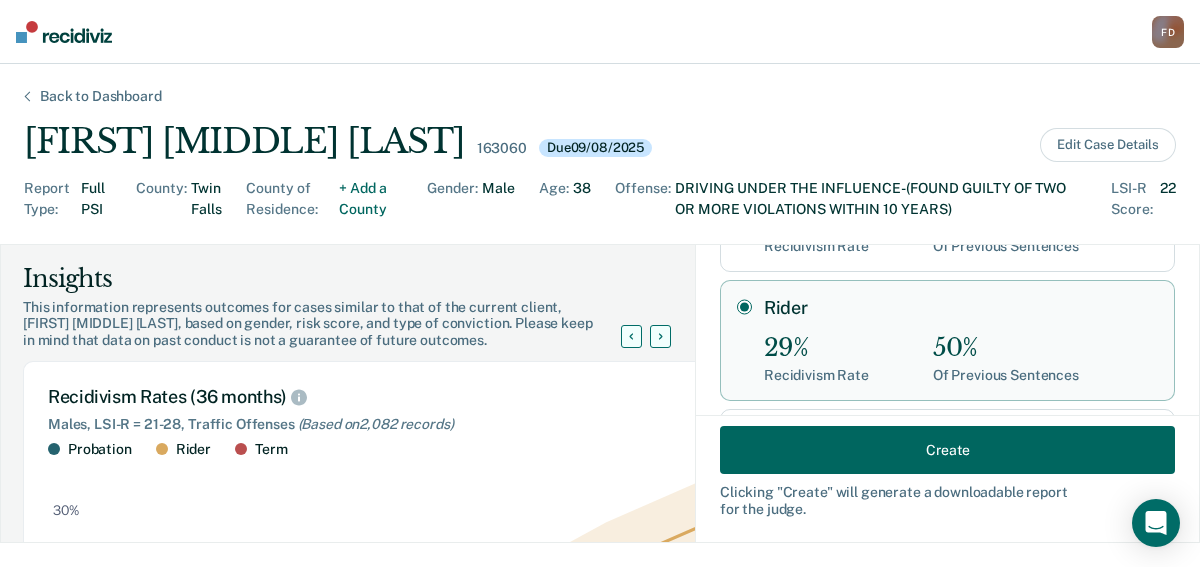 click on "Create" at bounding box center [947, 450] 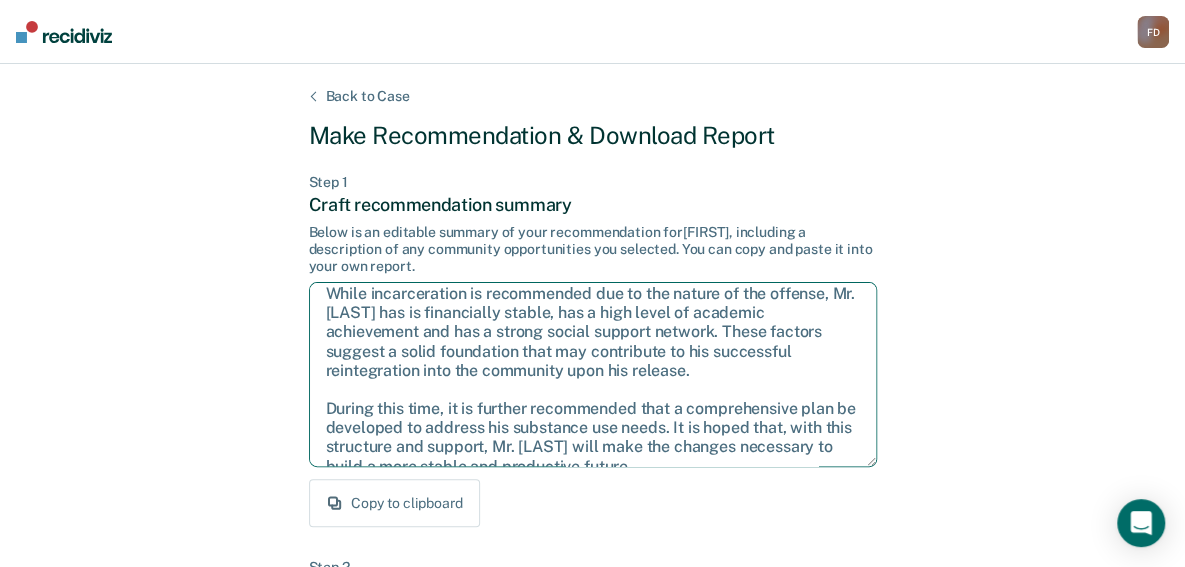 scroll, scrollTop: 89, scrollLeft: 0, axis: vertical 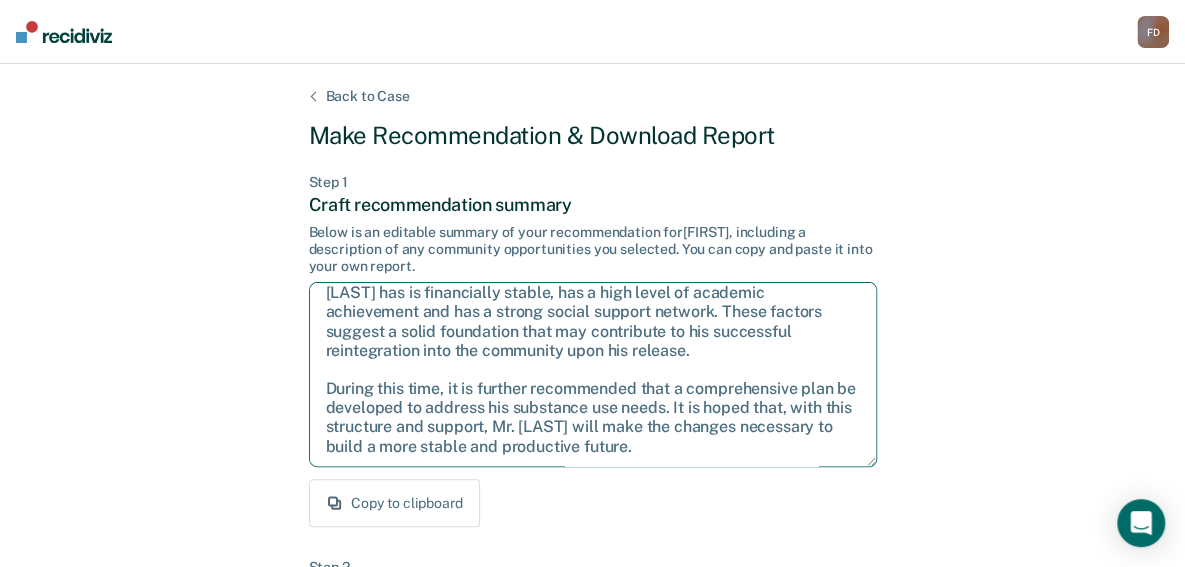 drag, startPoint x: 322, startPoint y: 301, endPoint x: 691, endPoint y: 469, distance: 405.4442 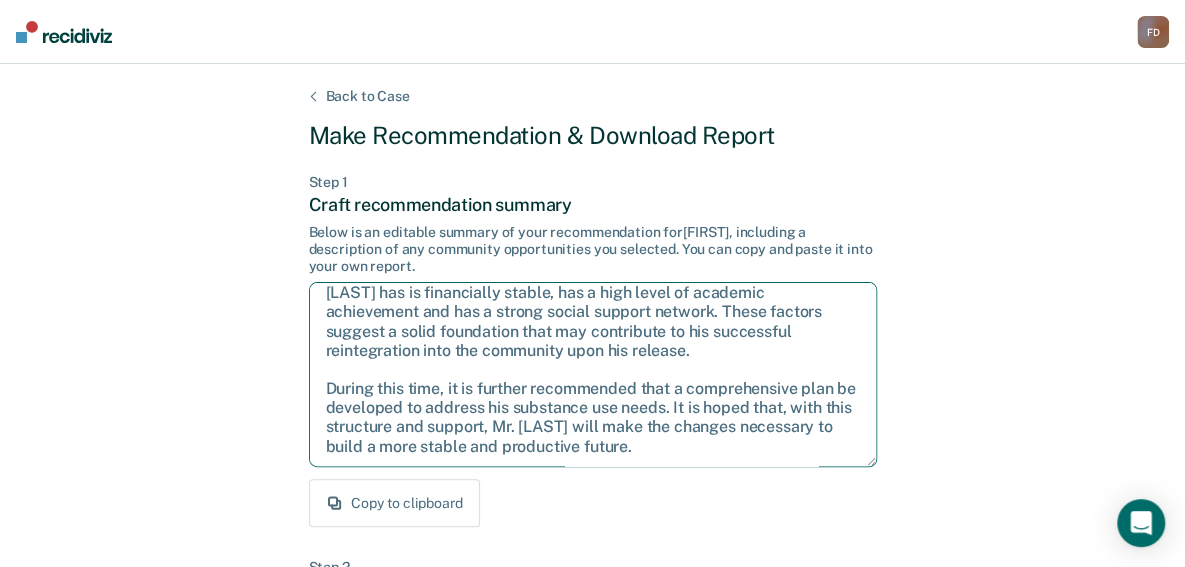 scroll, scrollTop: 496, scrollLeft: 0, axis: vertical 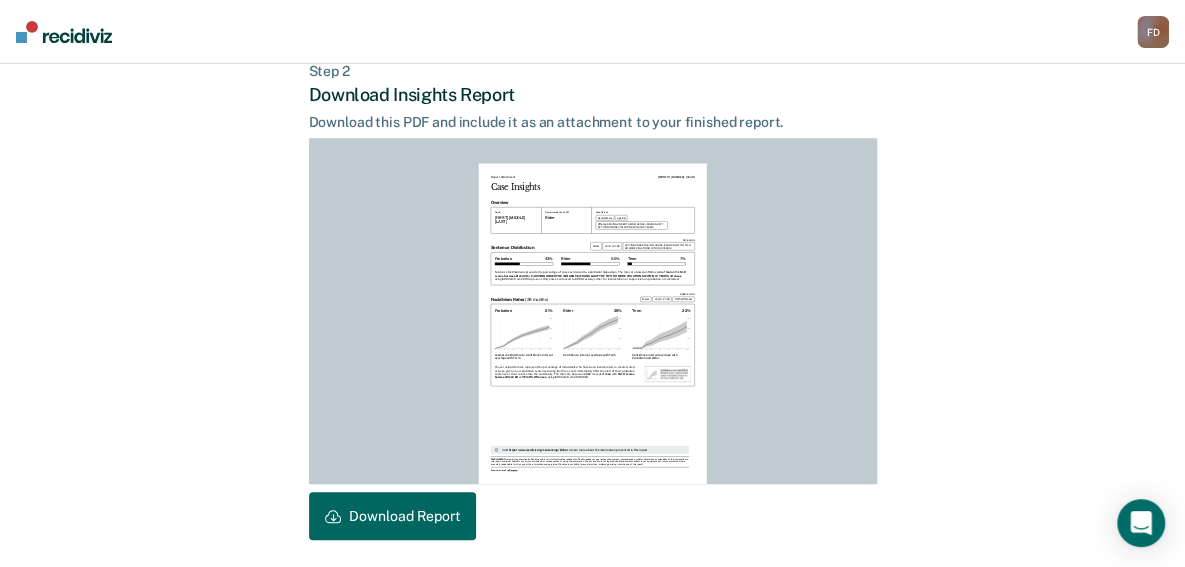 click on "Download Report" at bounding box center [392, 516] 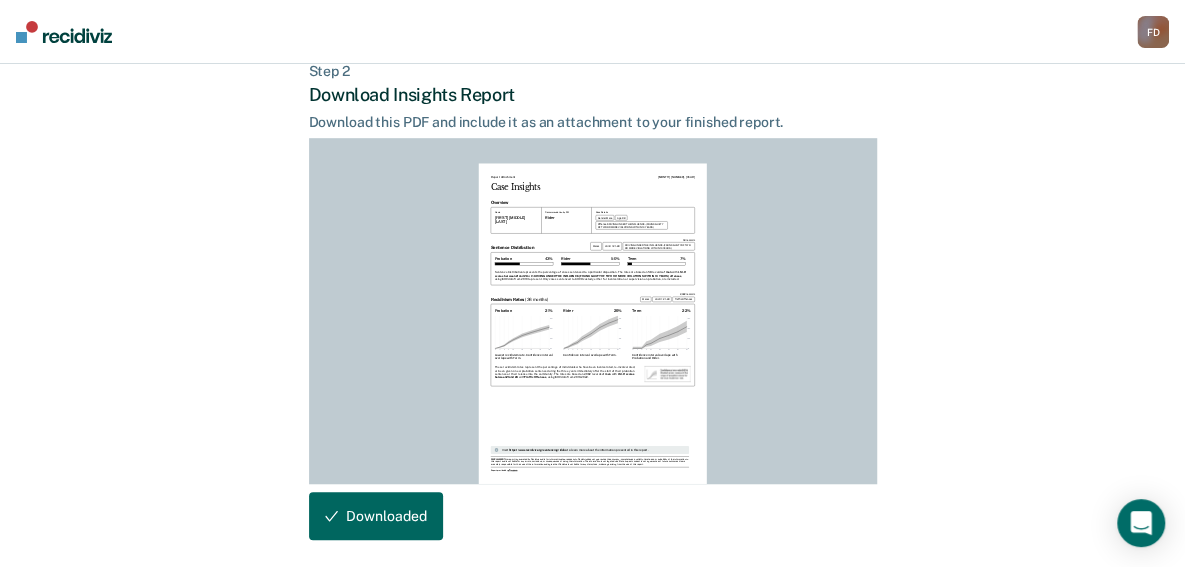 scroll, scrollTop: 0, scrollLeft: 0, axis: both 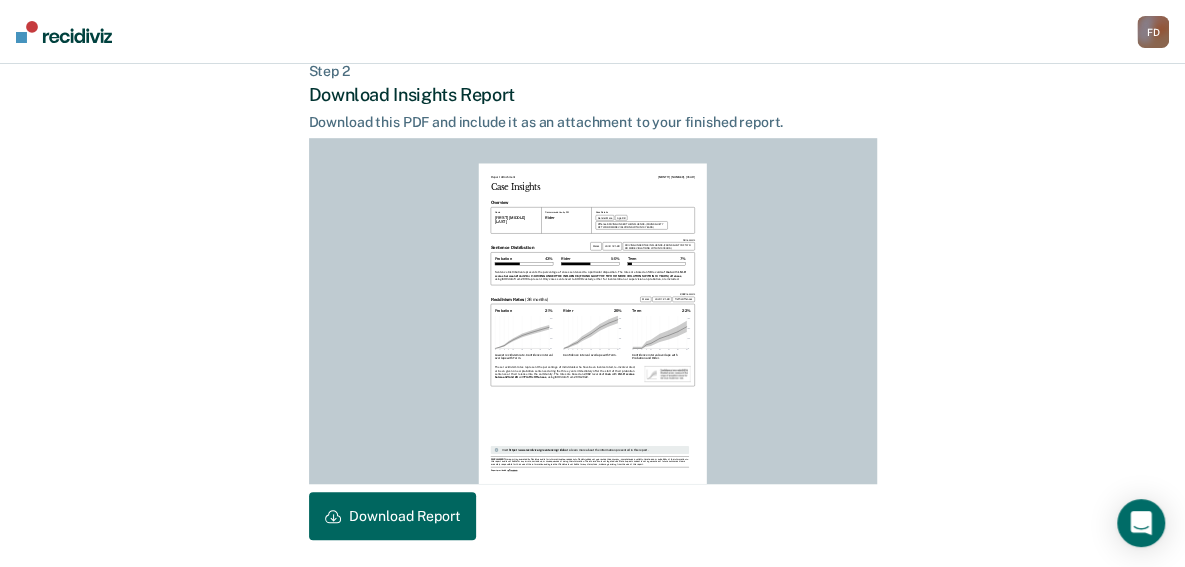 click on "Download Report" at bounding box center [392, 516] 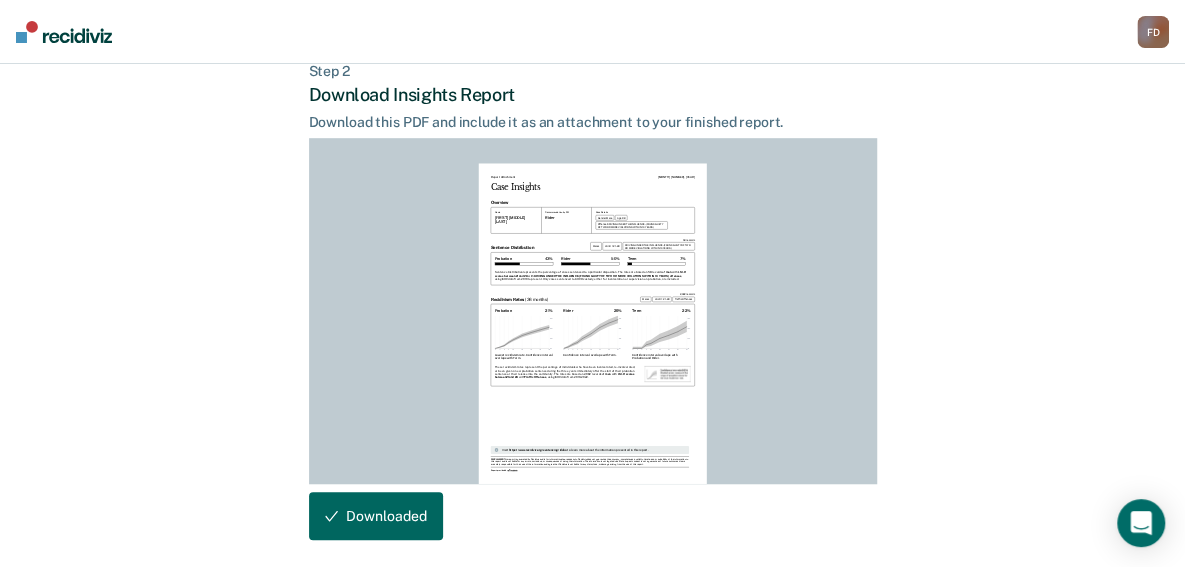 scroll, scrollTop: 0, scrollLeft: 0, axis: both 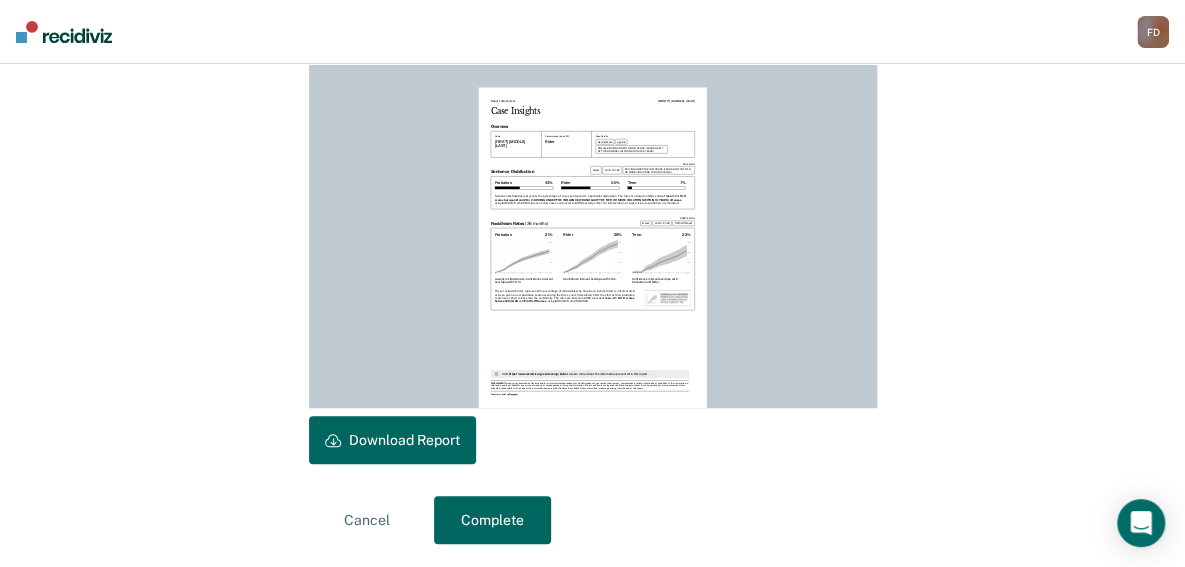 click on "Complete" at bounding box center [492, 520] 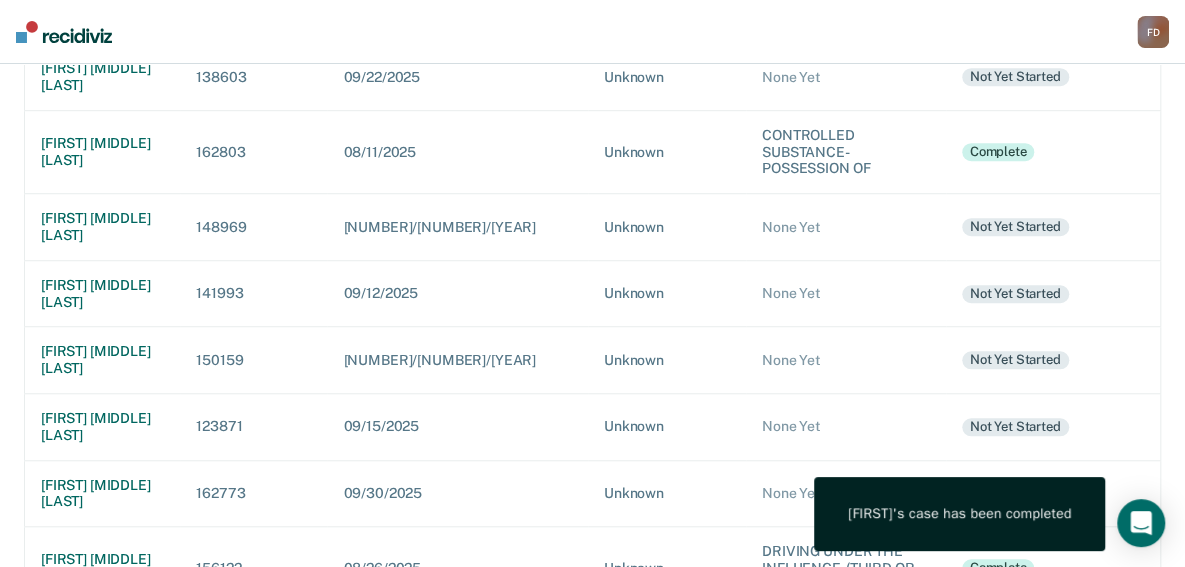 scroll, scrollTop: 0, scrollLeft: 0, axis: both 